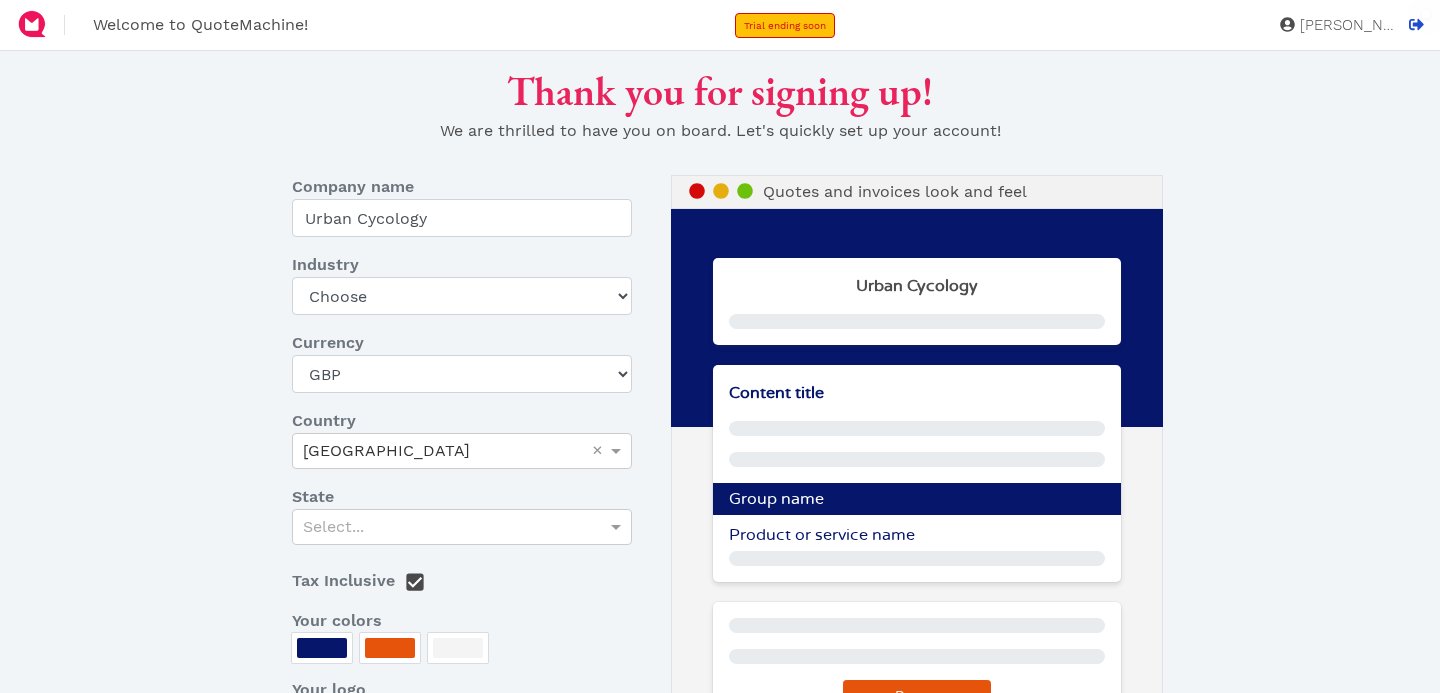 select on "GBP" 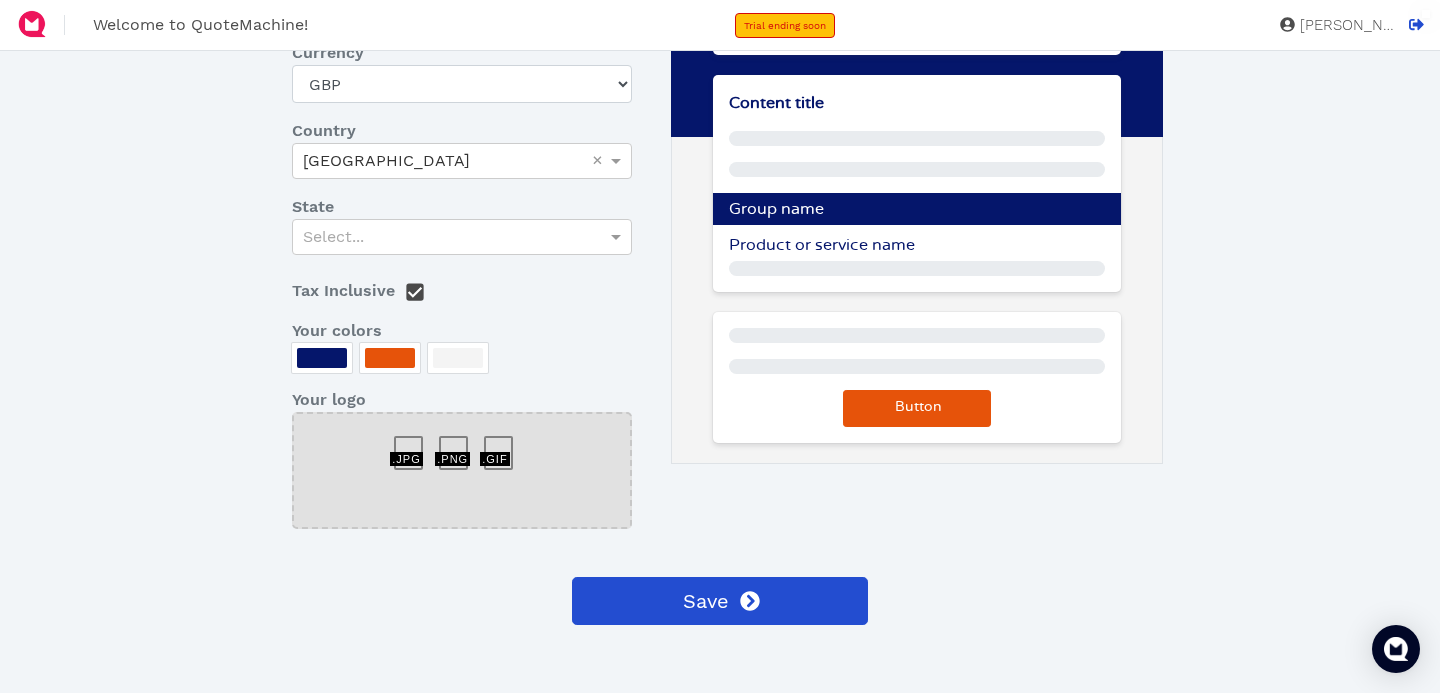 scroll, scrollTop: 309, scrollLeft: 0, axis: vertical 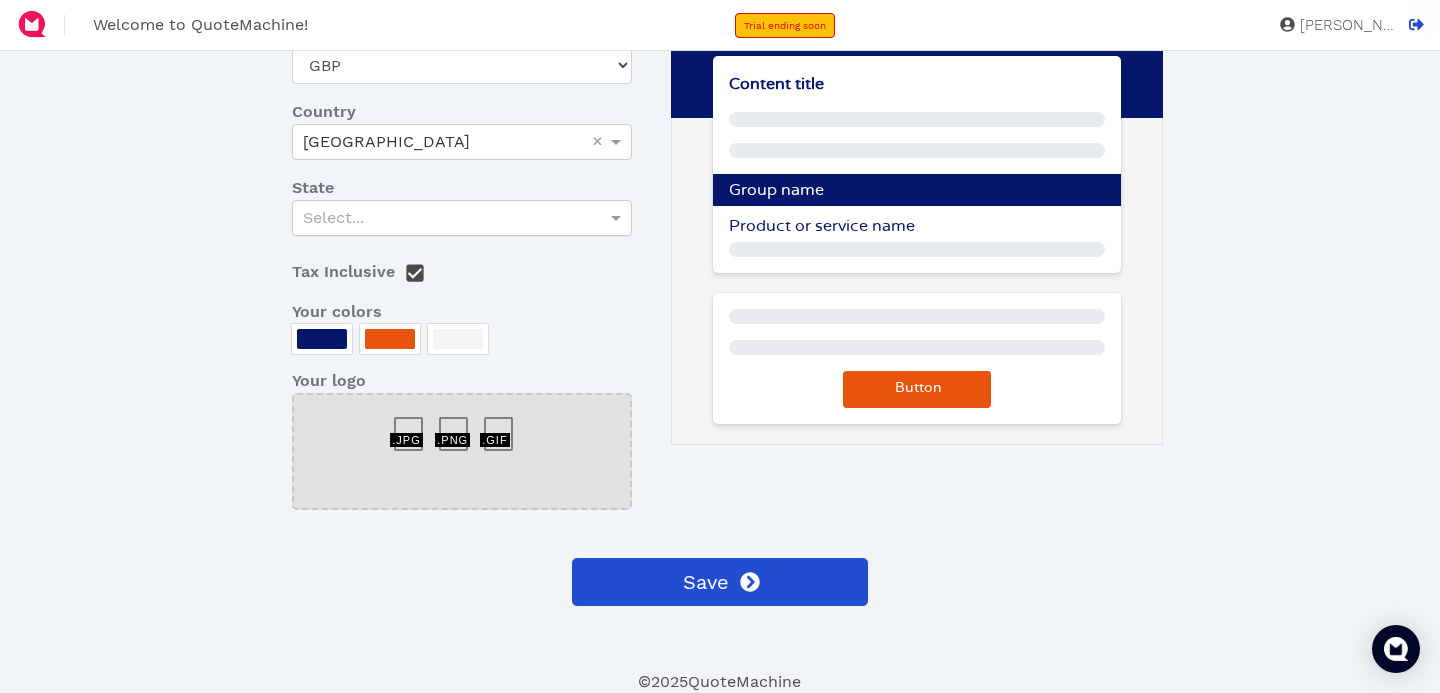 click on "Select..." at bounding box center (462, 218) 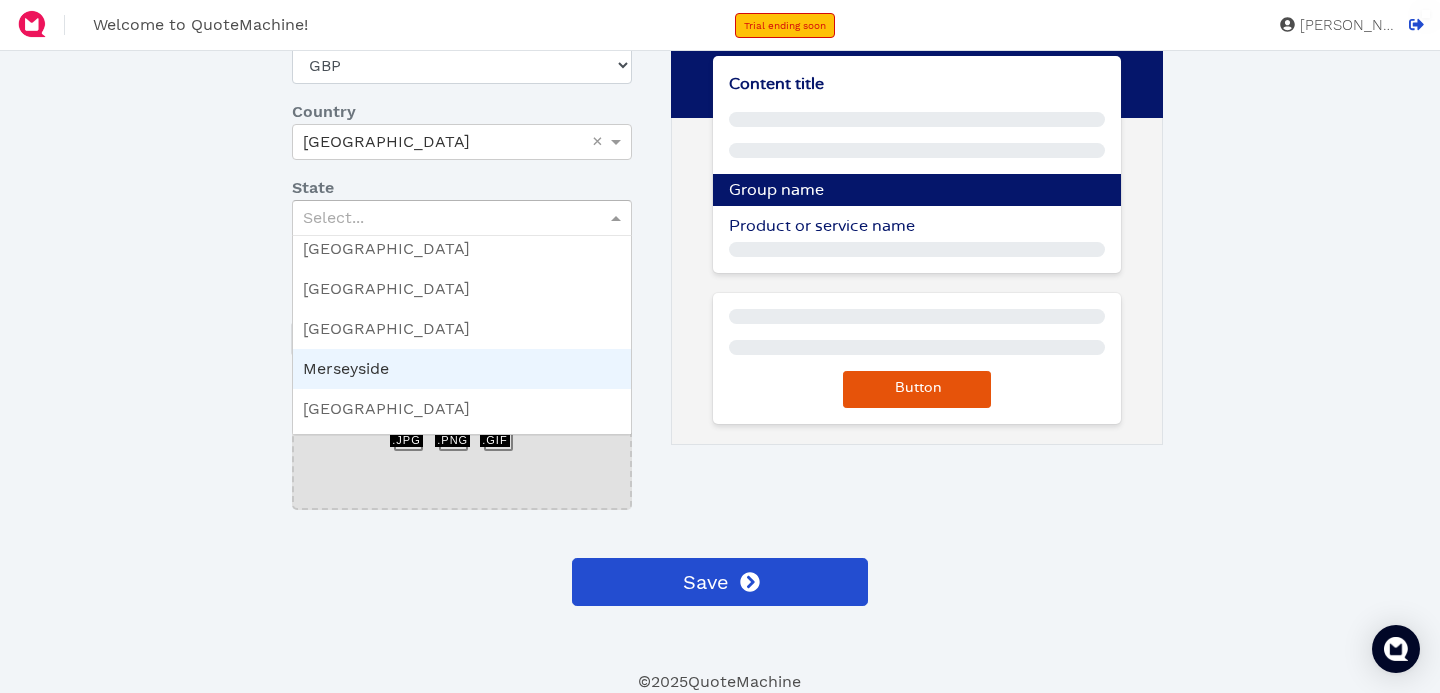 scroll, scrollTop: 1225, scrollLeft: 0, axis: vertical 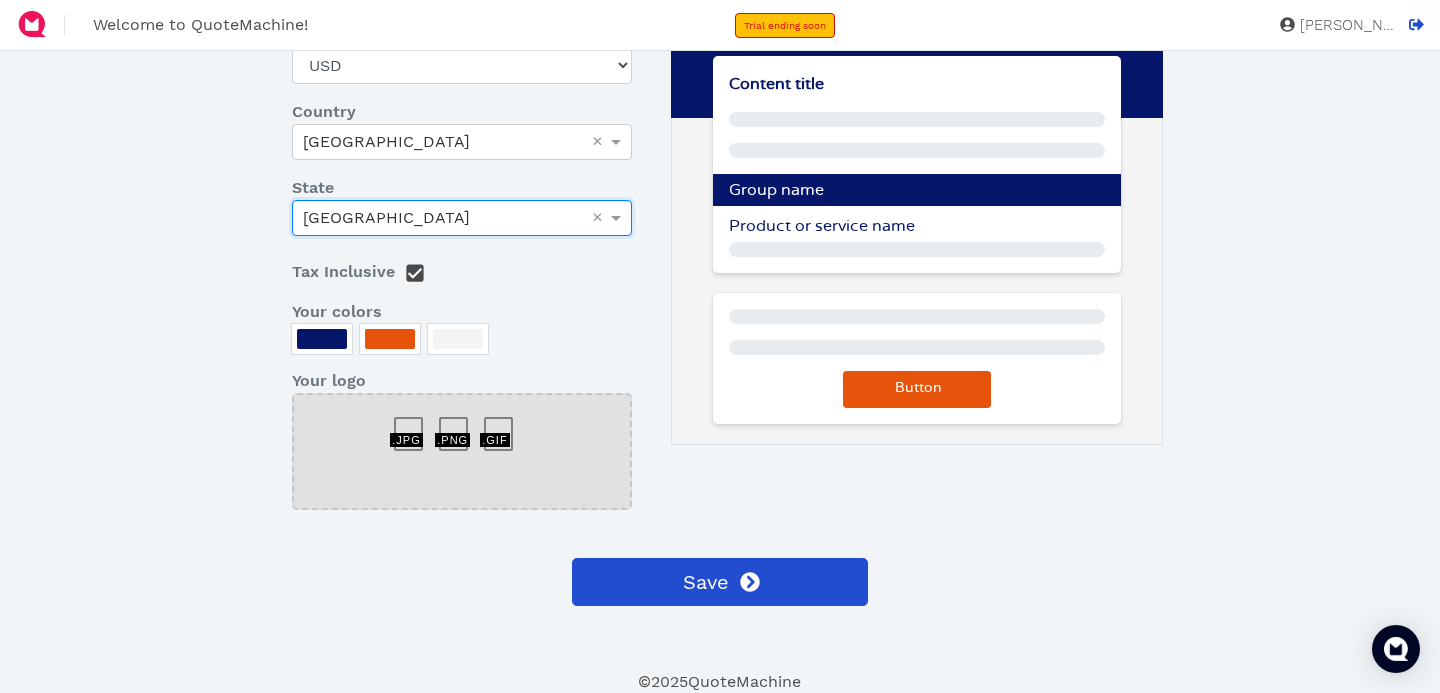 click at bounding box center [322, 339] 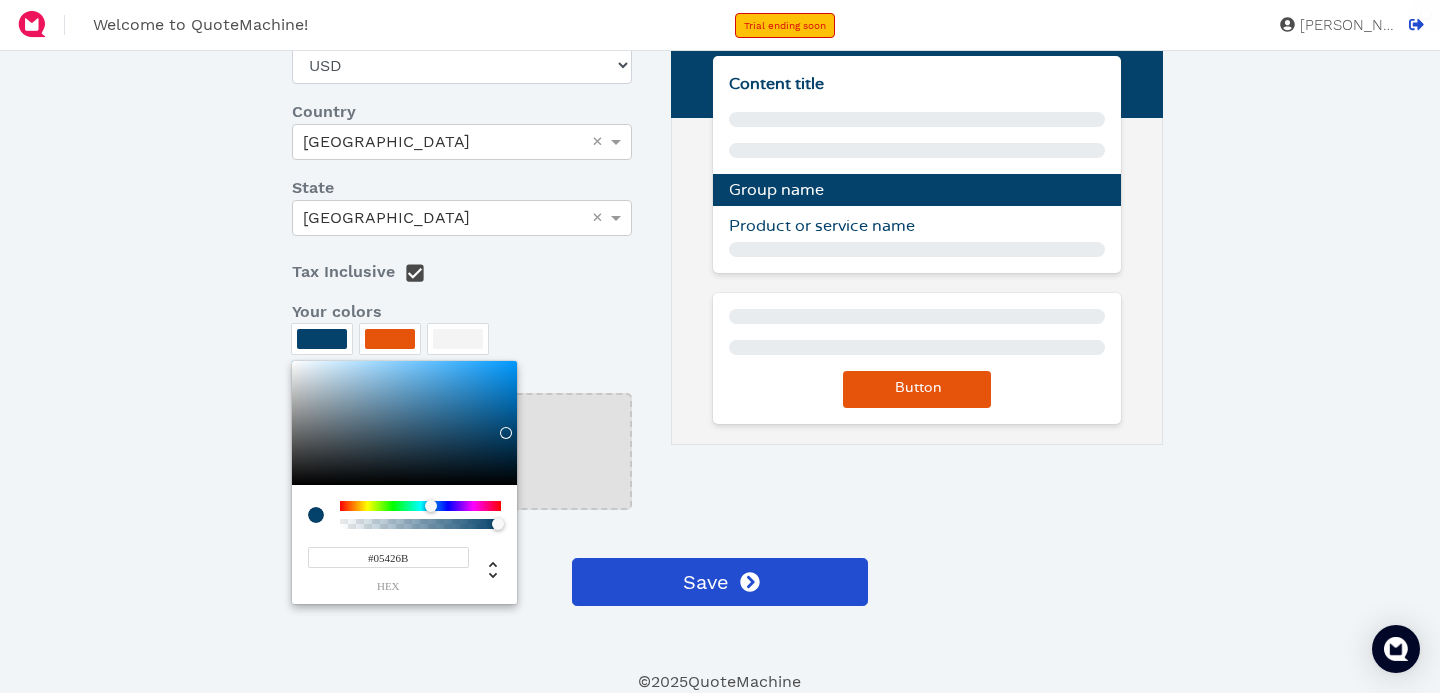 drag, startPoint x: 443, startPoint y: 501, endPoint x: 431, endPoint y: 500, distance: 12.0415945 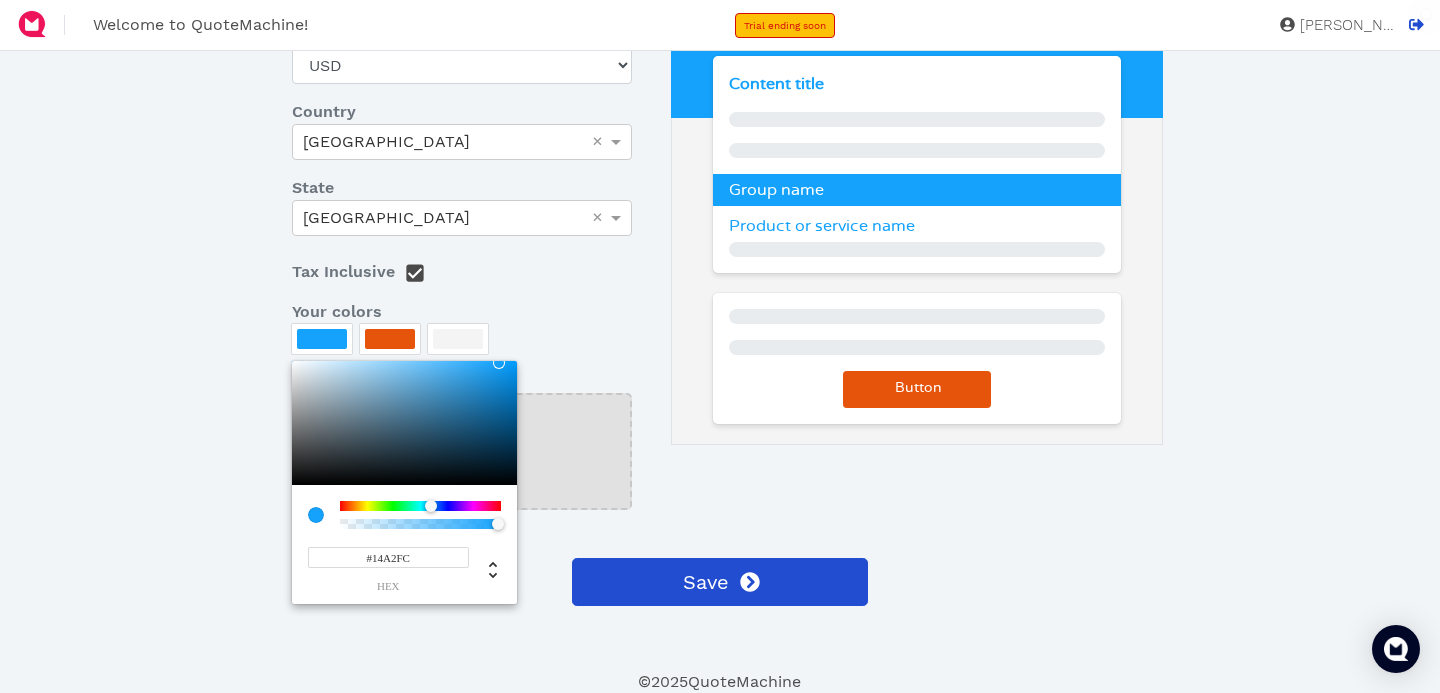drag, startPoint x: 503, startPoint y: 432, endPoint x: 498, endPoint y: 360, distance: 72.1734 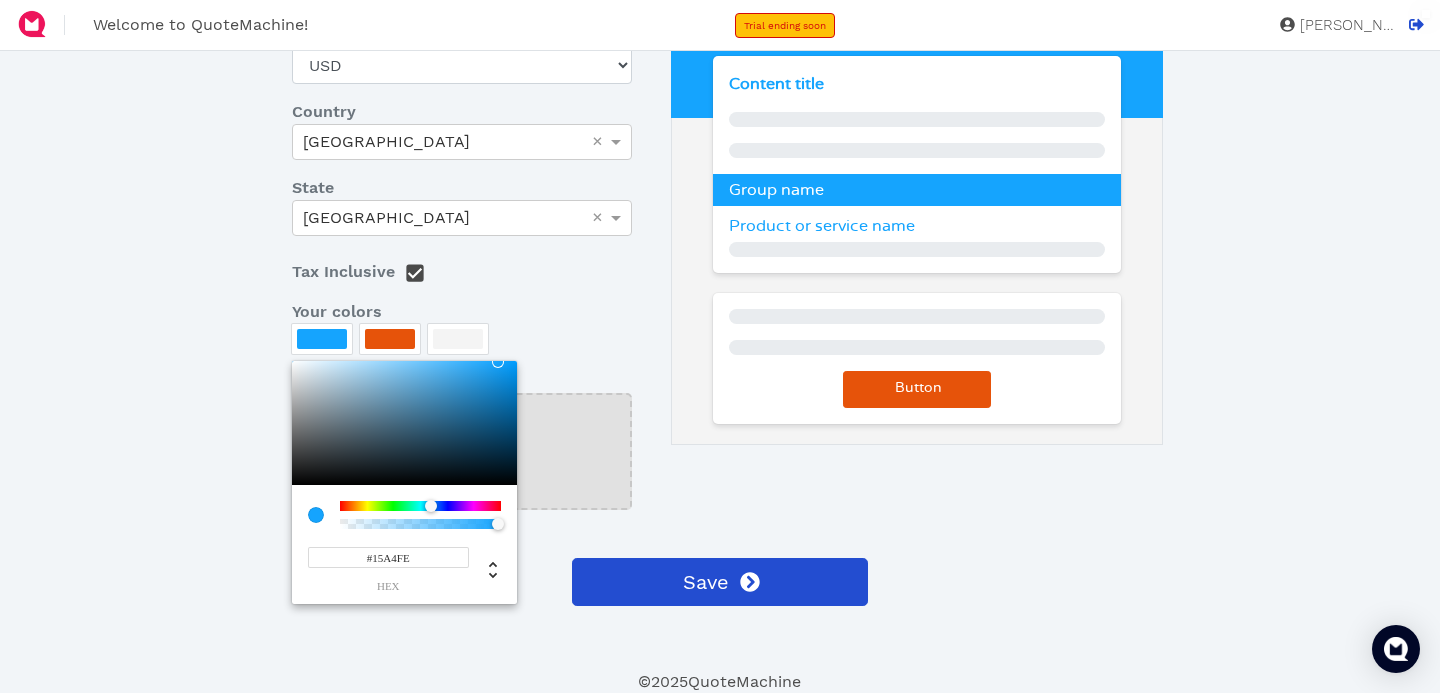 click at bounding box center (720, 346) 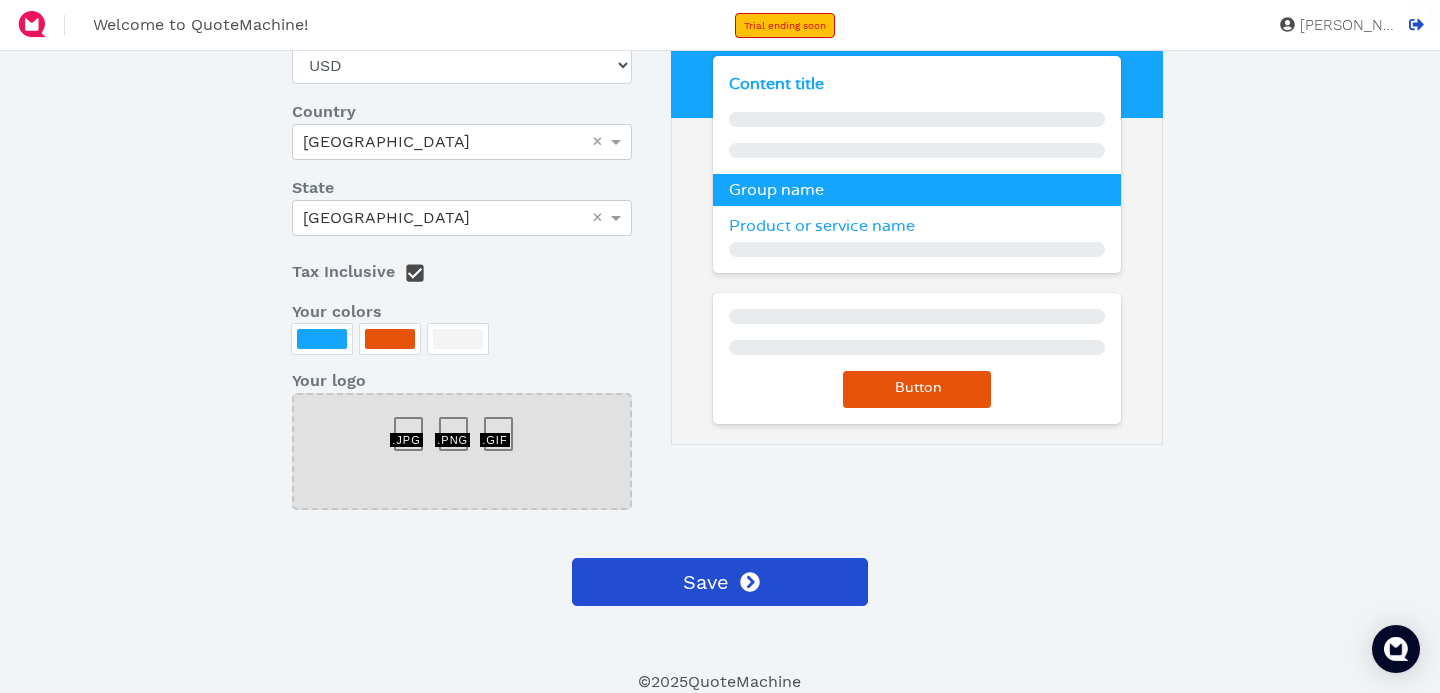 click at bounding box center (462, 451) 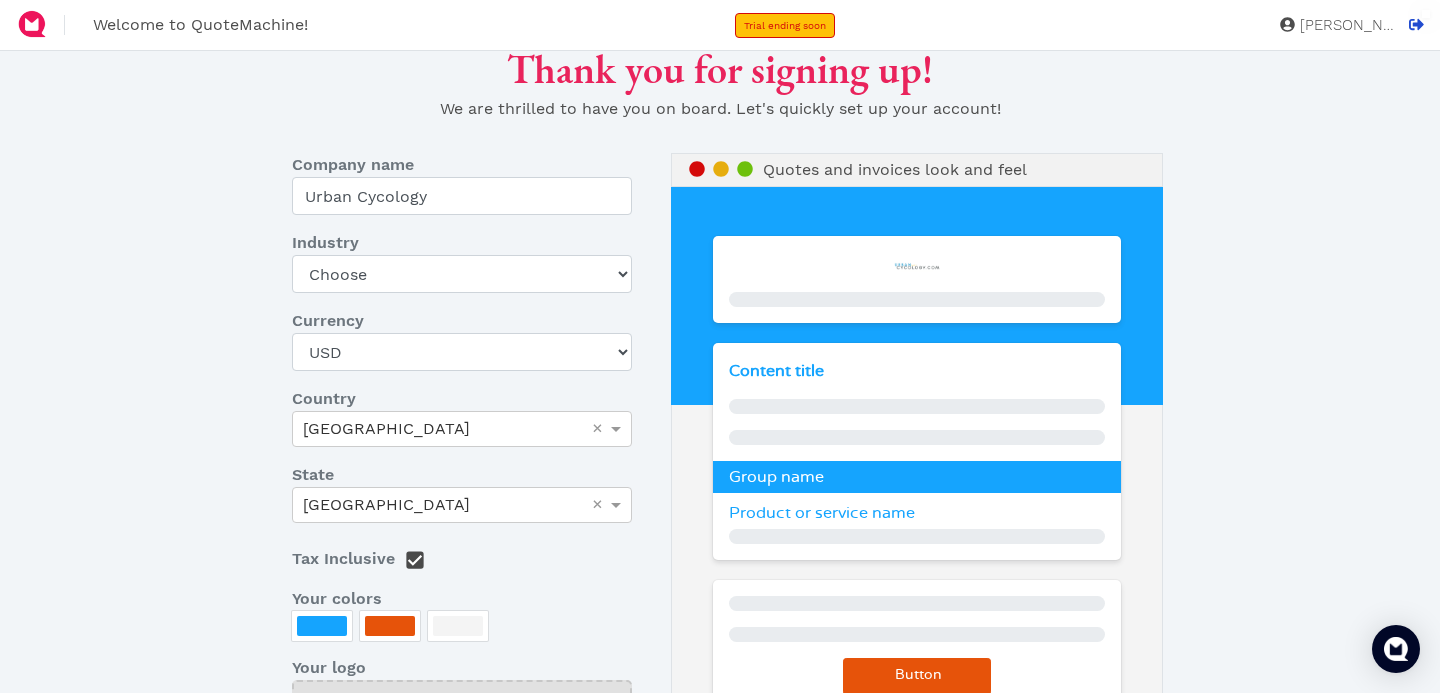 scroll, scrollTop: 6, scrollLeft: 0, axis: vertical 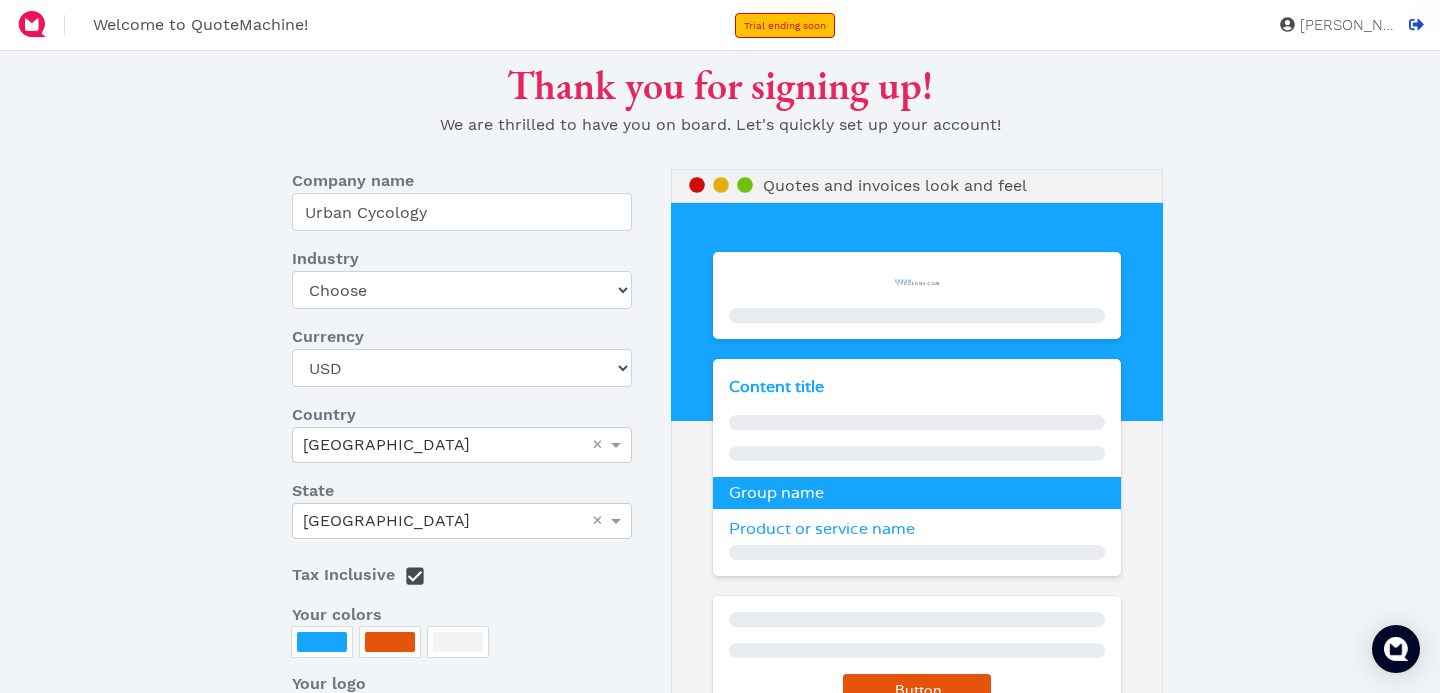click at bounding box center [917, 283] 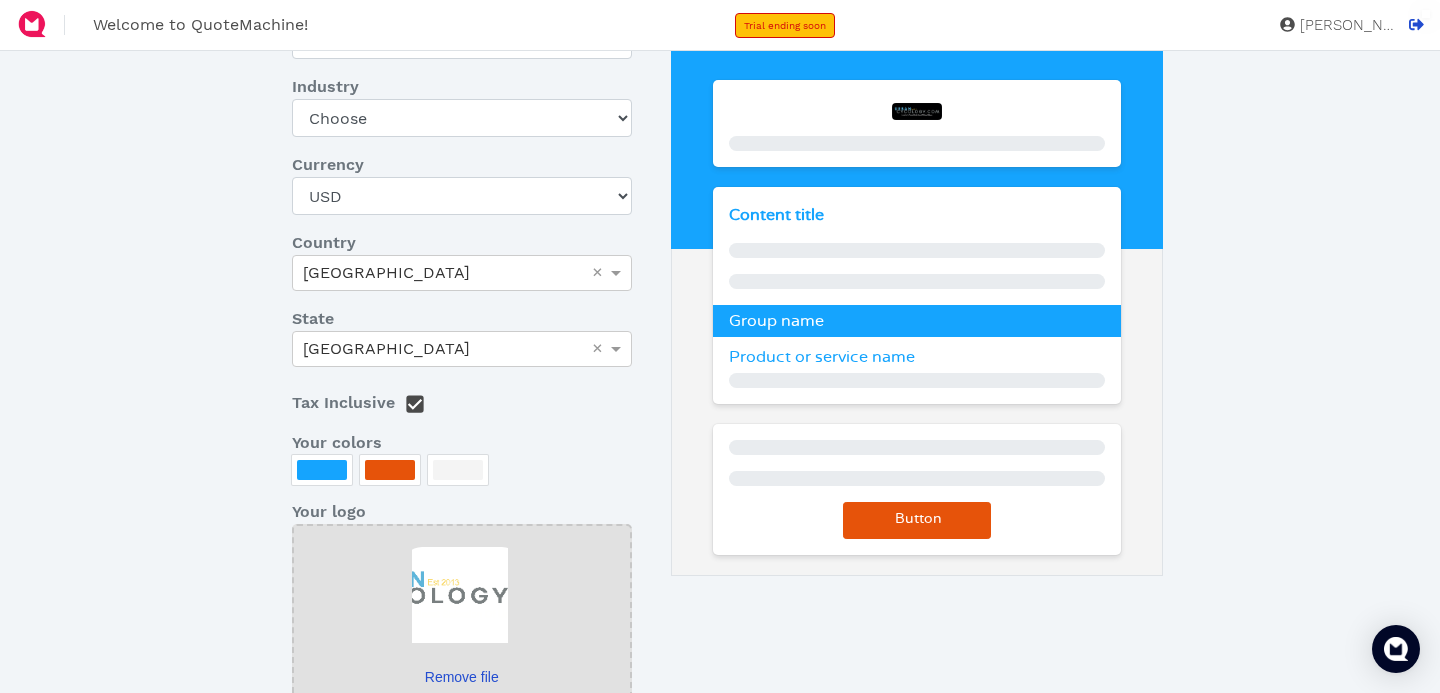 scroll, scrollTop: 182, scrollLeft: 0, axis: vertical 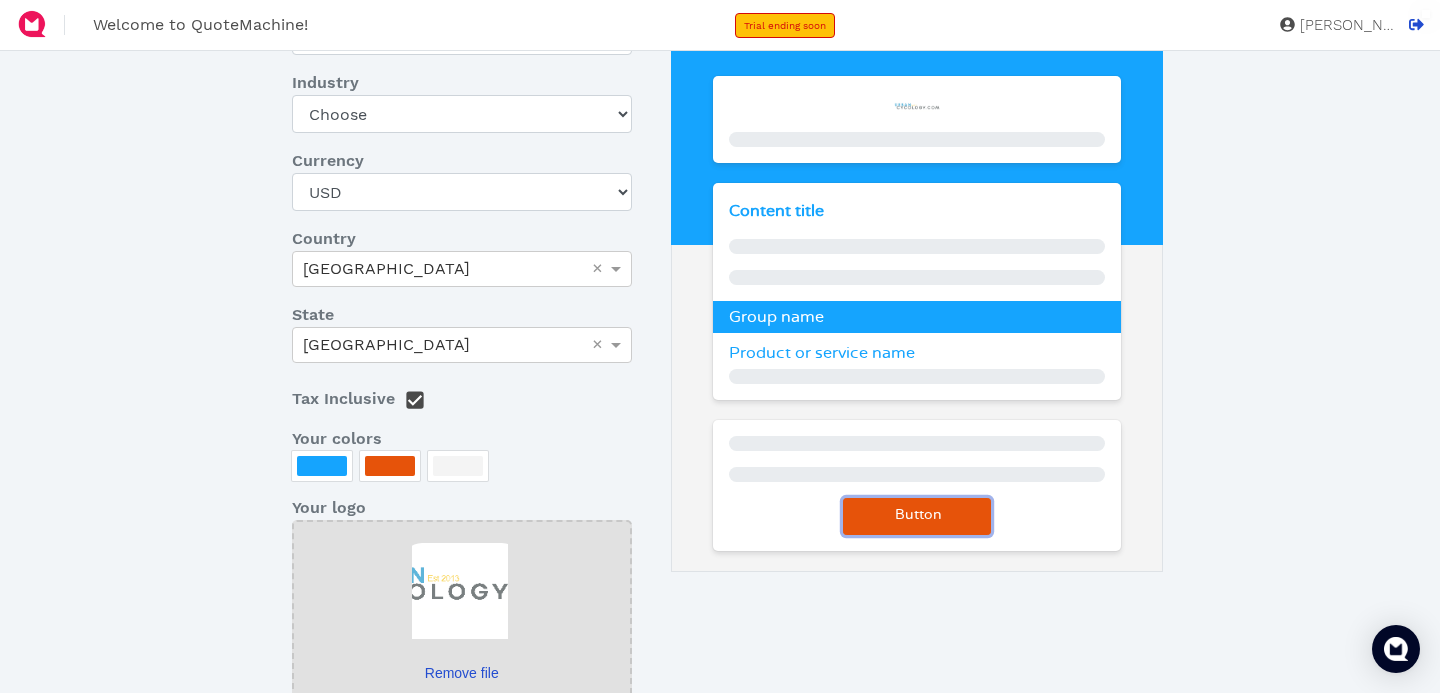 click on "Button" at bounding box center (917, 515) 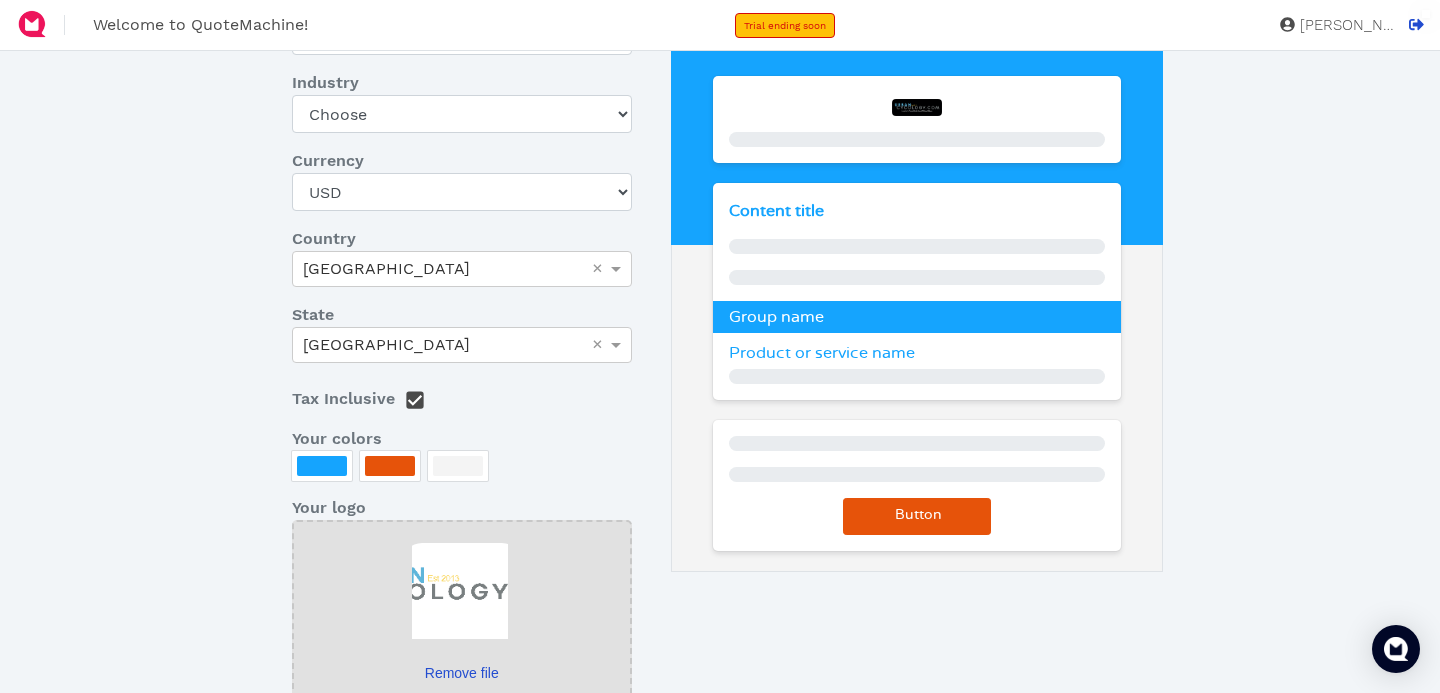 click at bounding box center [917, 277] 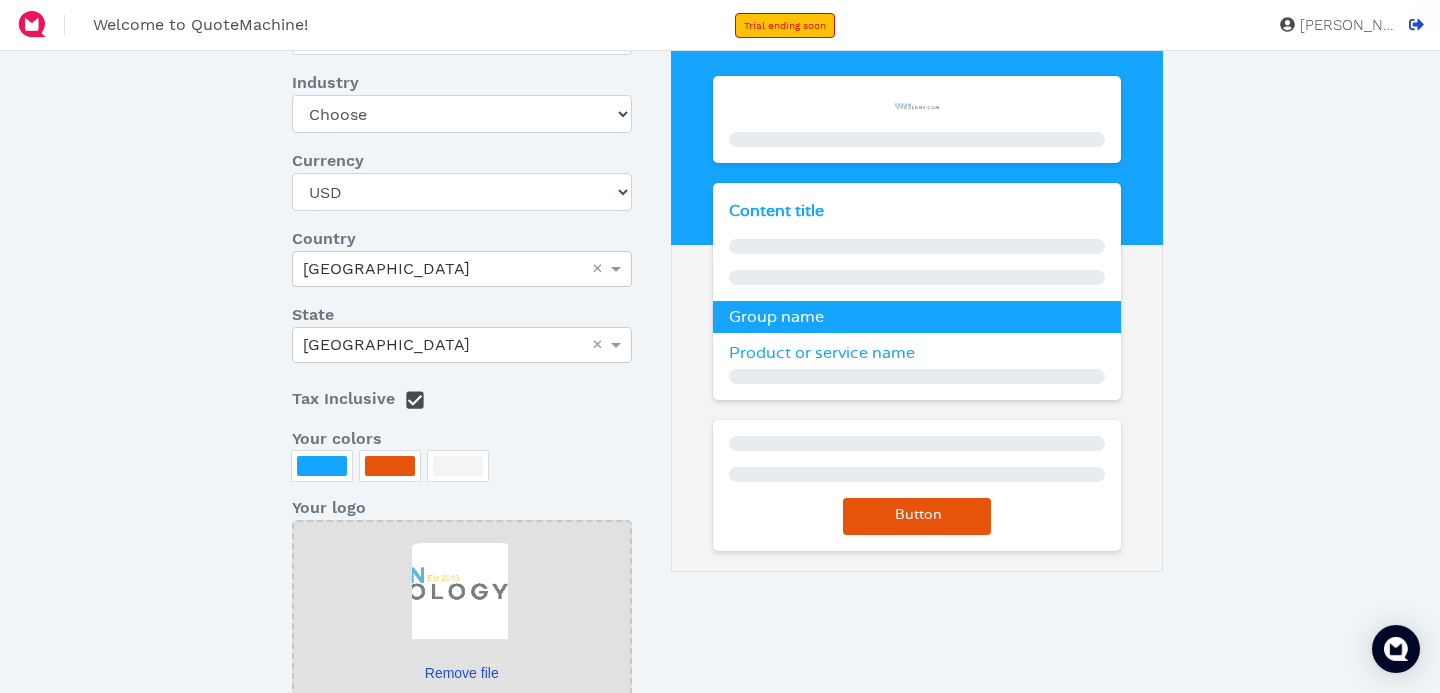 click at bounding box center (917, 107) 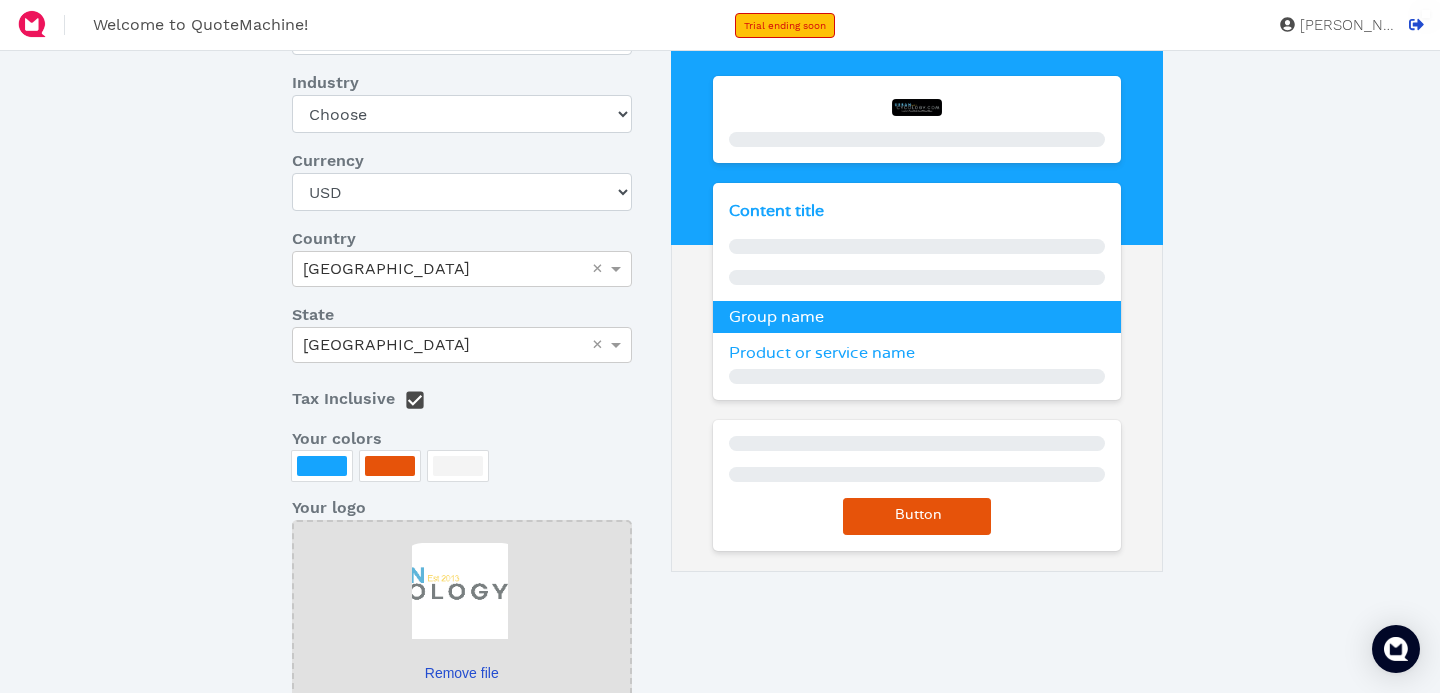 click at bounding box center (917, 107) 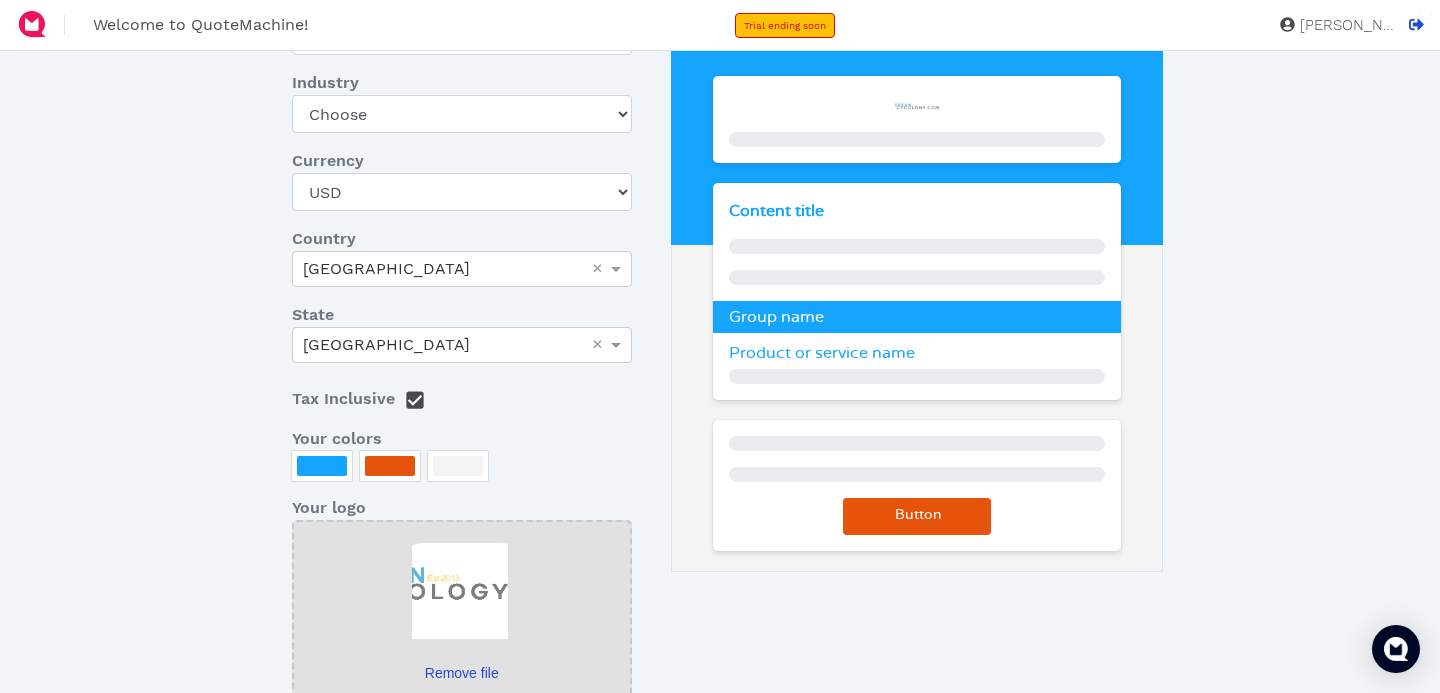 scroll, scrollTop: 379, scrollLeft: 0, axis: vertical 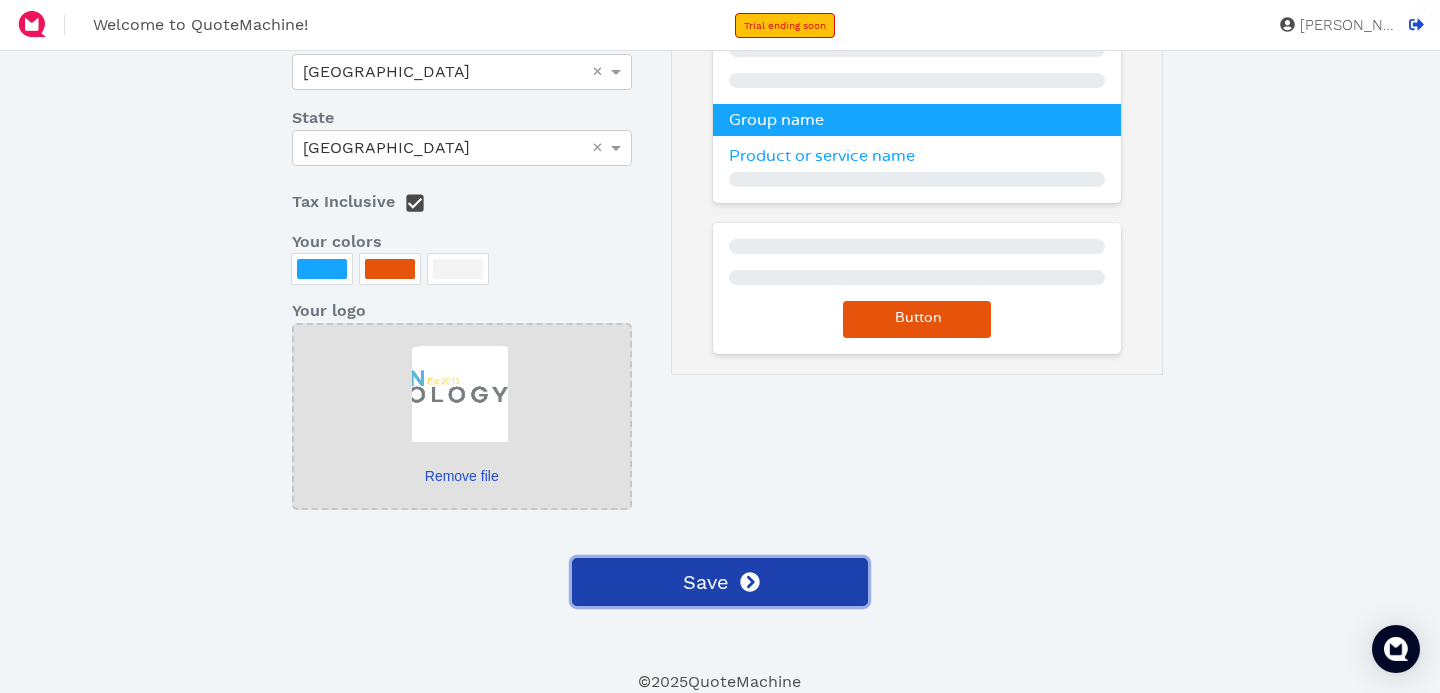 click on "Save" at bounding box center (719, 582) 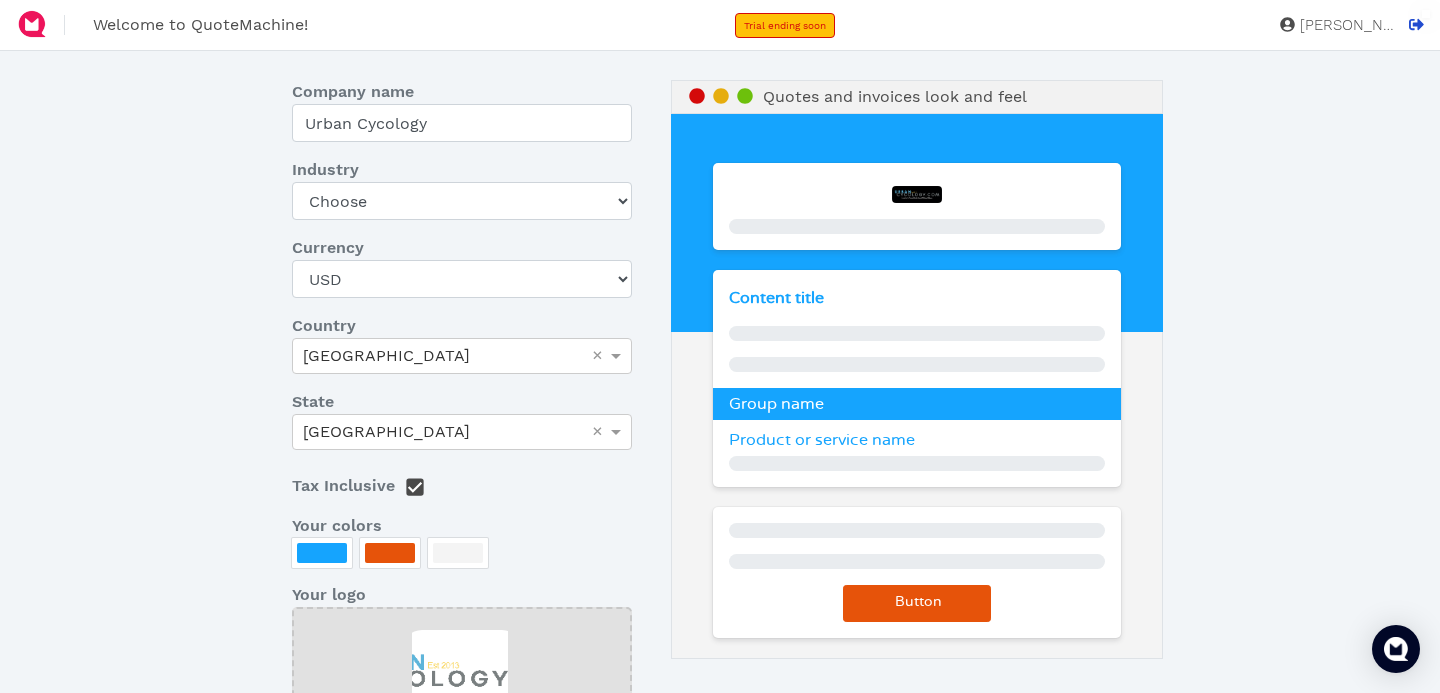 scroll, scrollTop: 0, scrollLeft: 0, axis: both 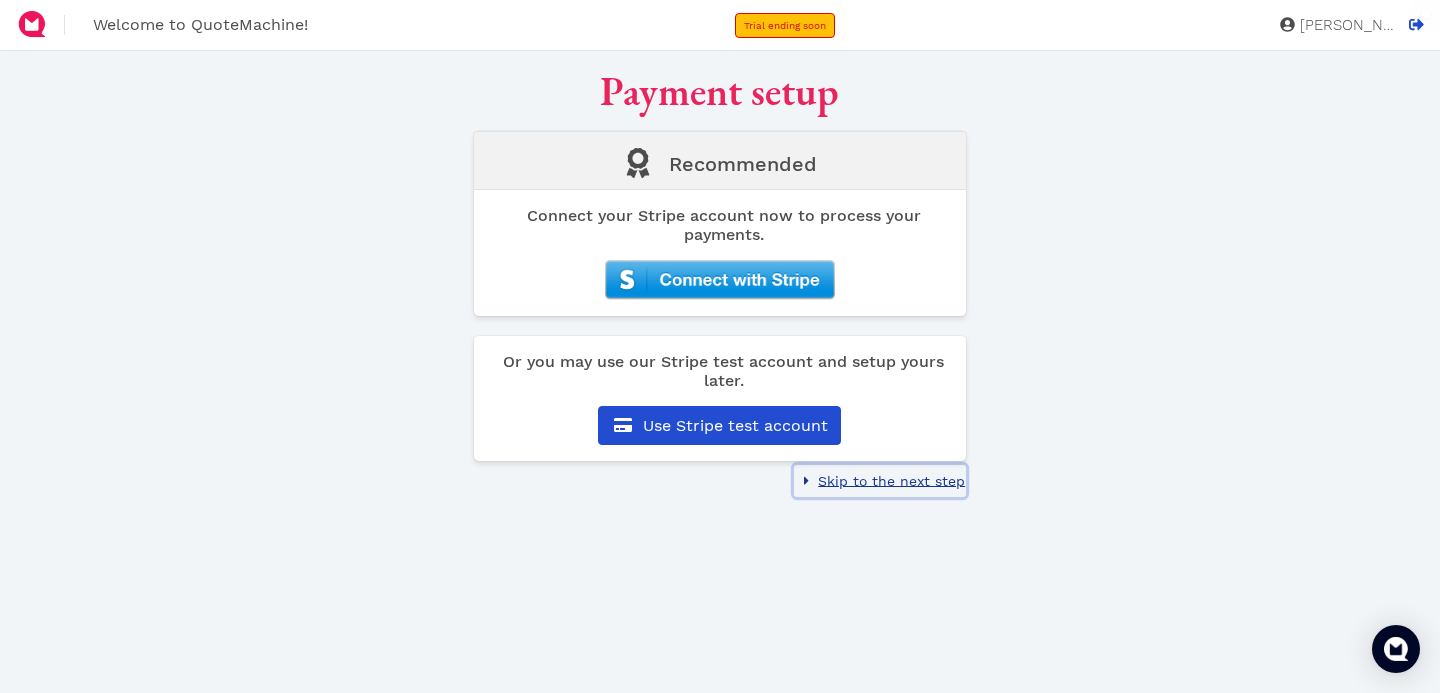 click on "Skip to the next step" at bounding box center [890, 481] 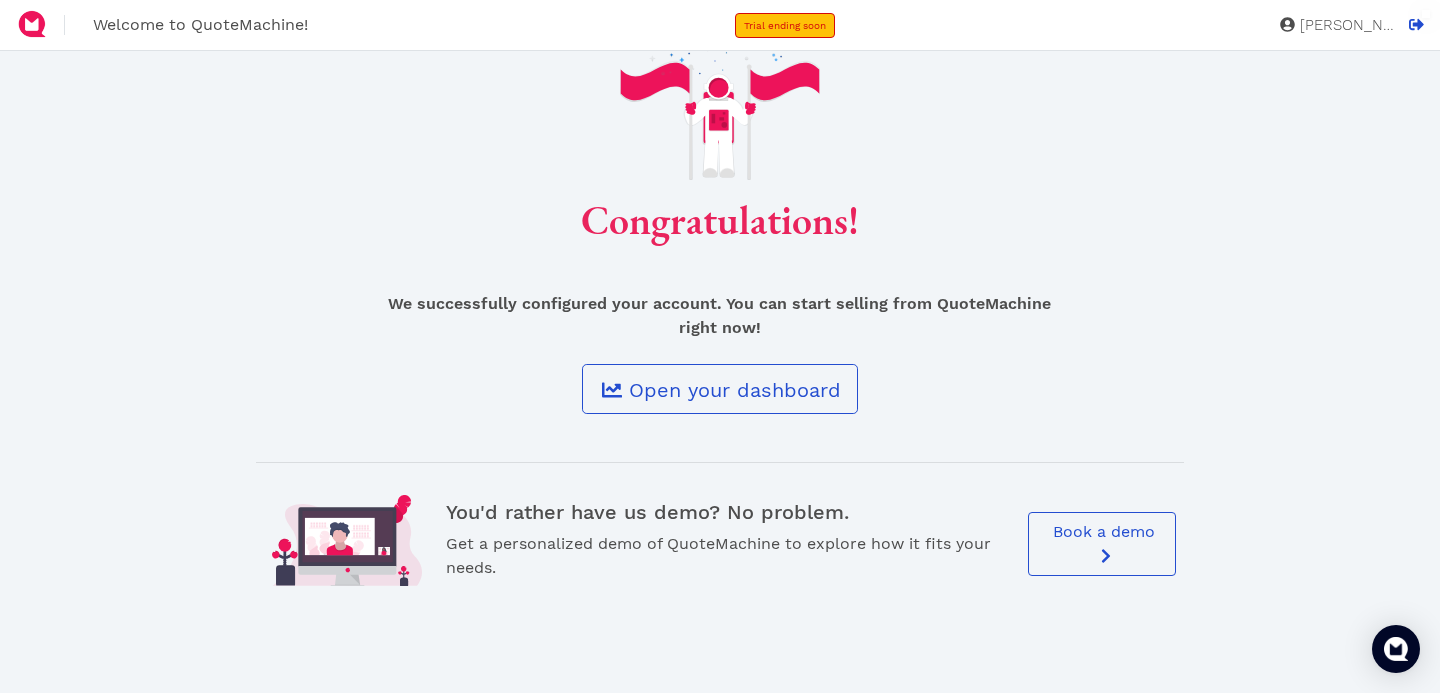 scroll, scrollTop: 50, scrollLeft: 0, axis: vertical 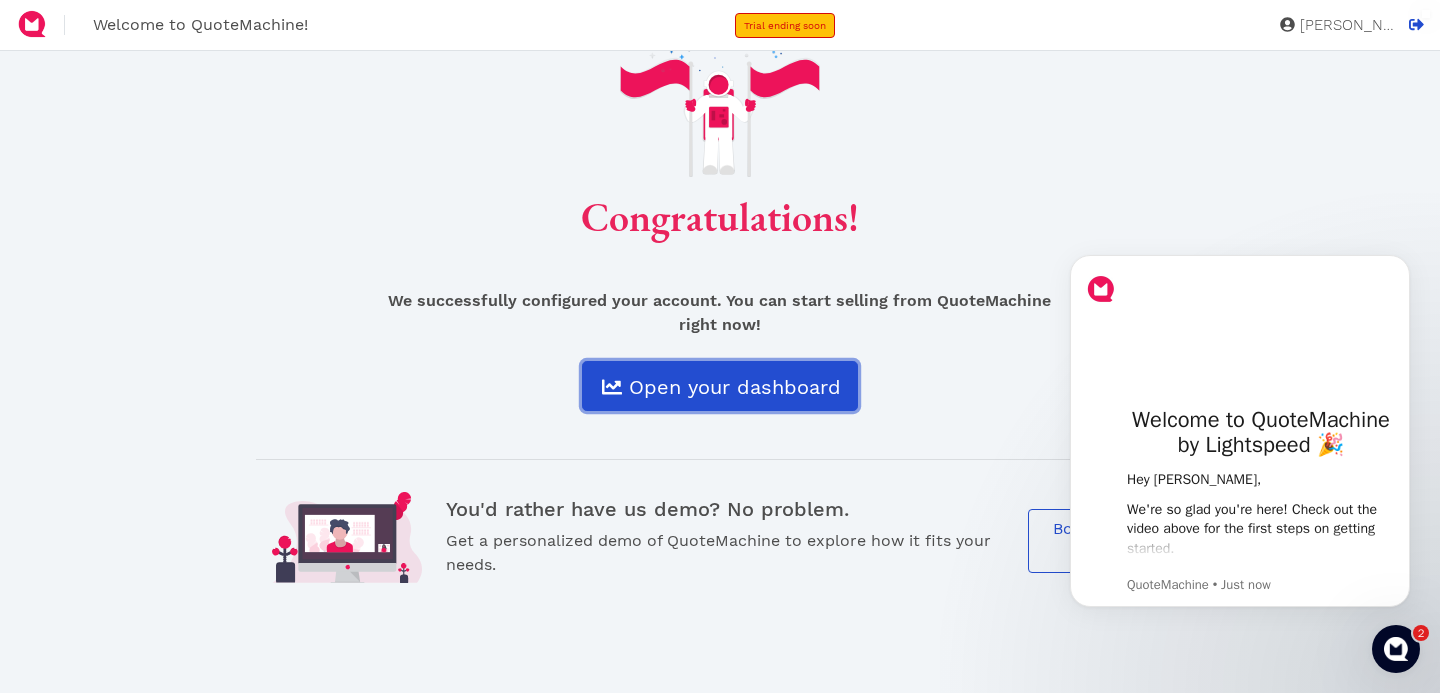 click on "Open your dashboard" at bounding box center (733, 387) 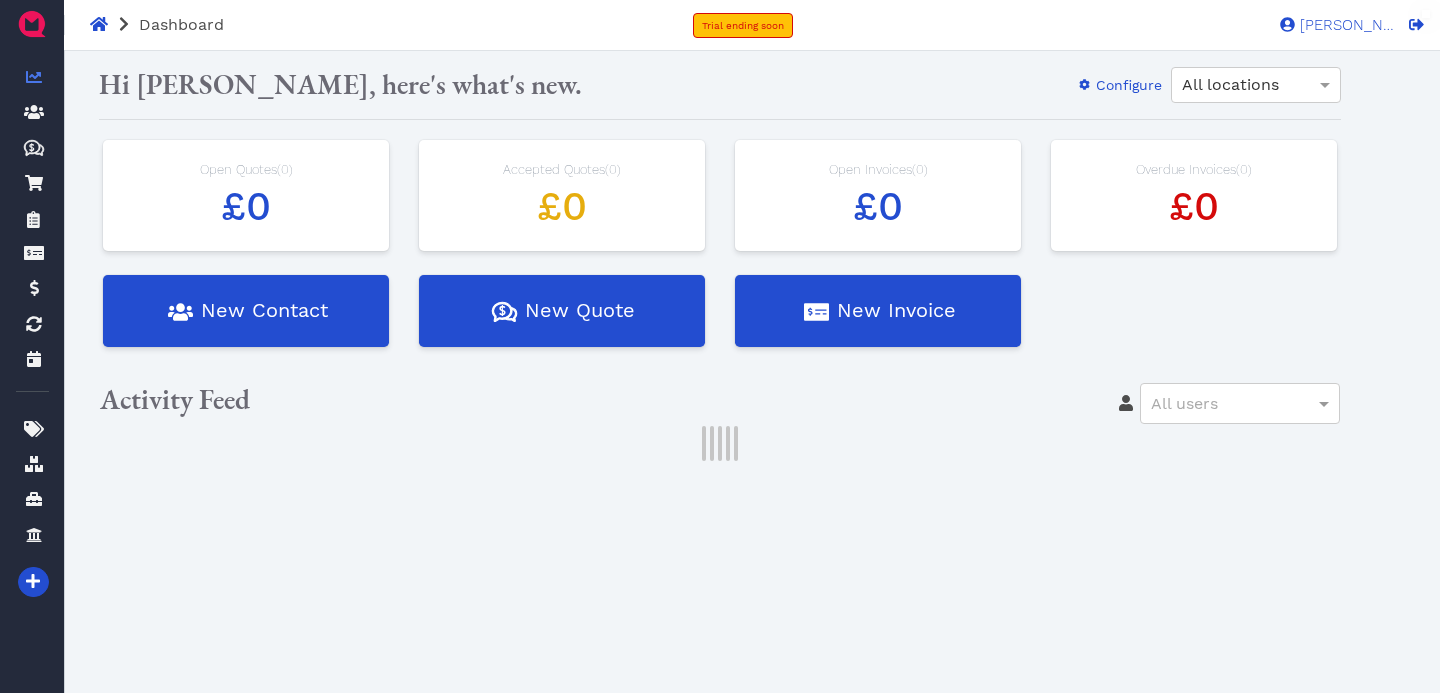scroll, scrollTop: 0, scrollLeft: 0, axis: both 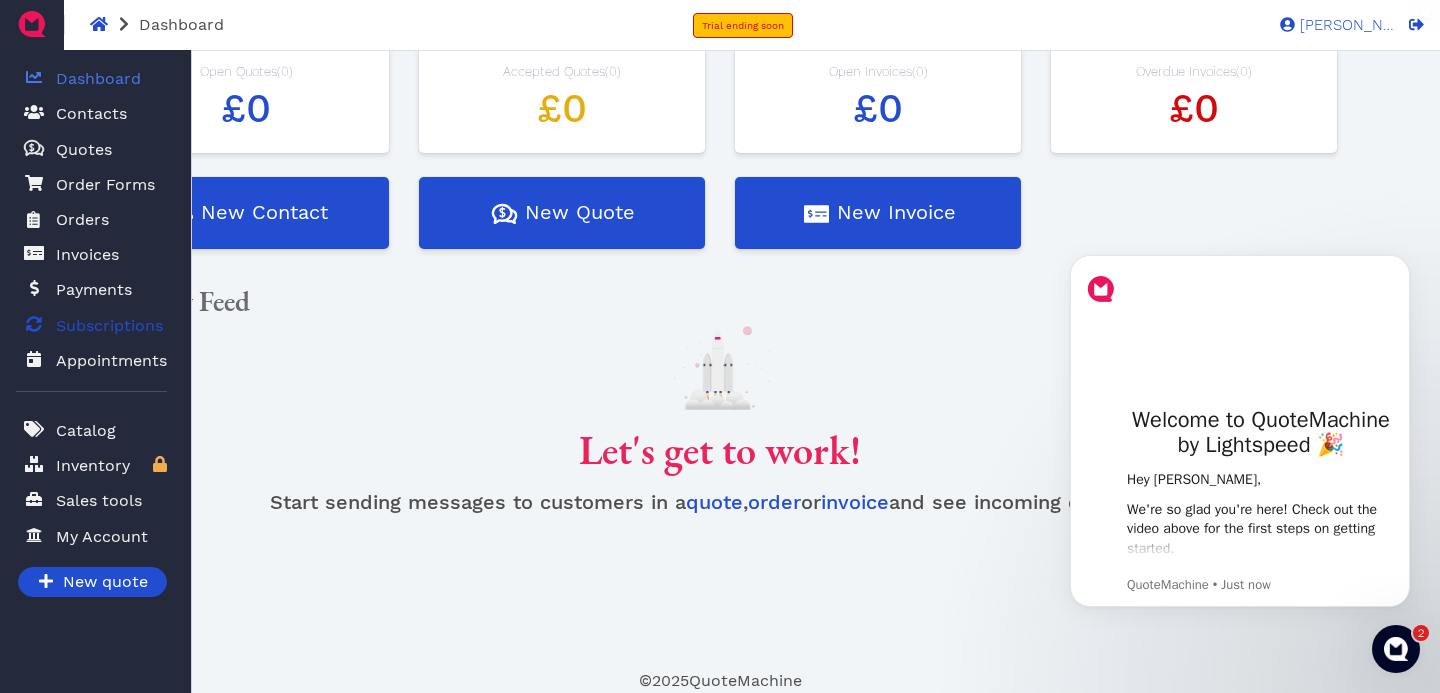 click on "Subscriptions" at bounding box center [109, 326] 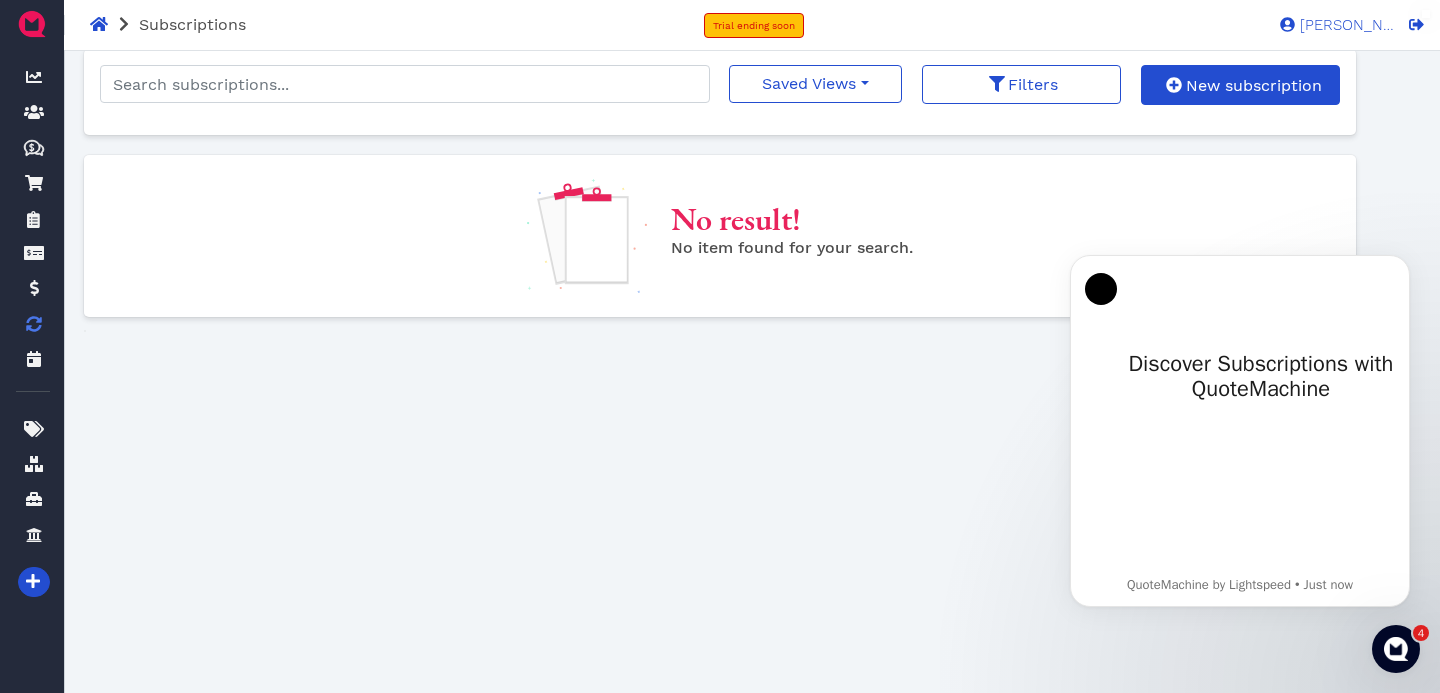 scroll, scrollTop: 0, scrollLeft: 0, axis: both 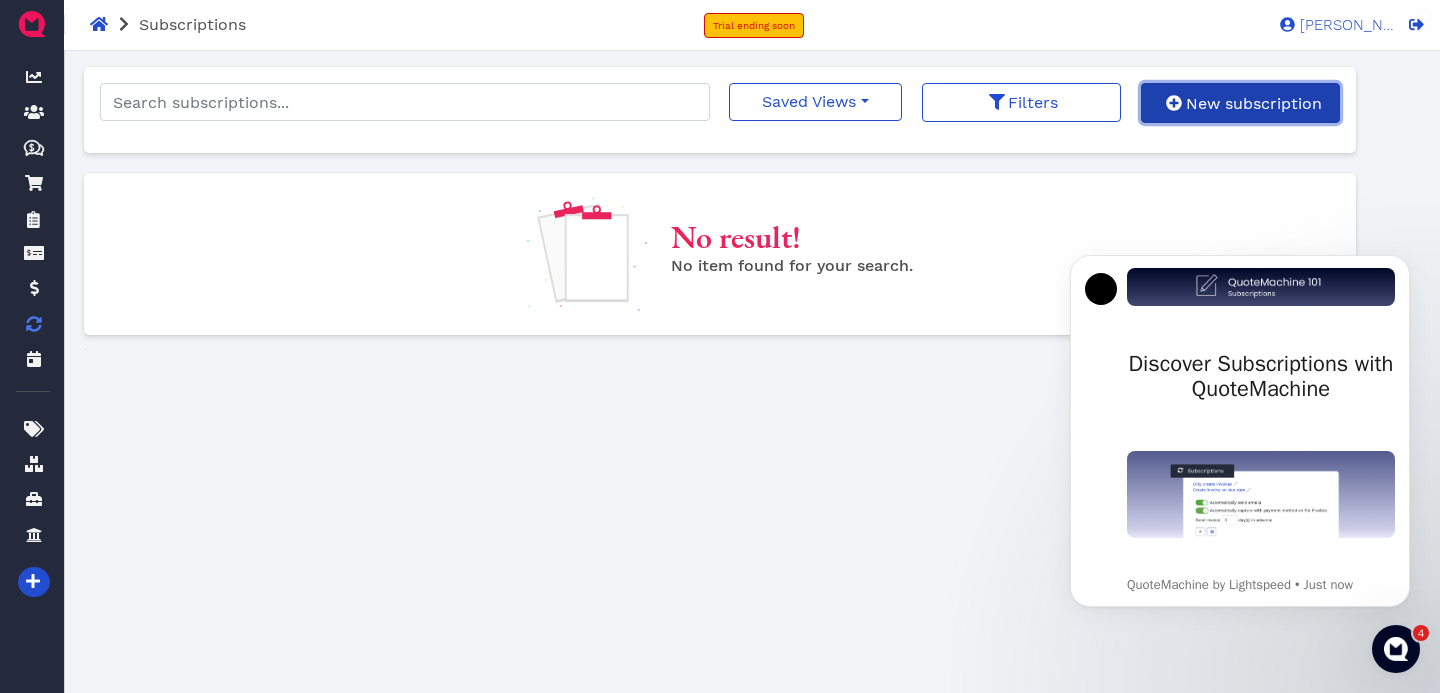 click on "New subscription" at bounding box center [1240, 103] 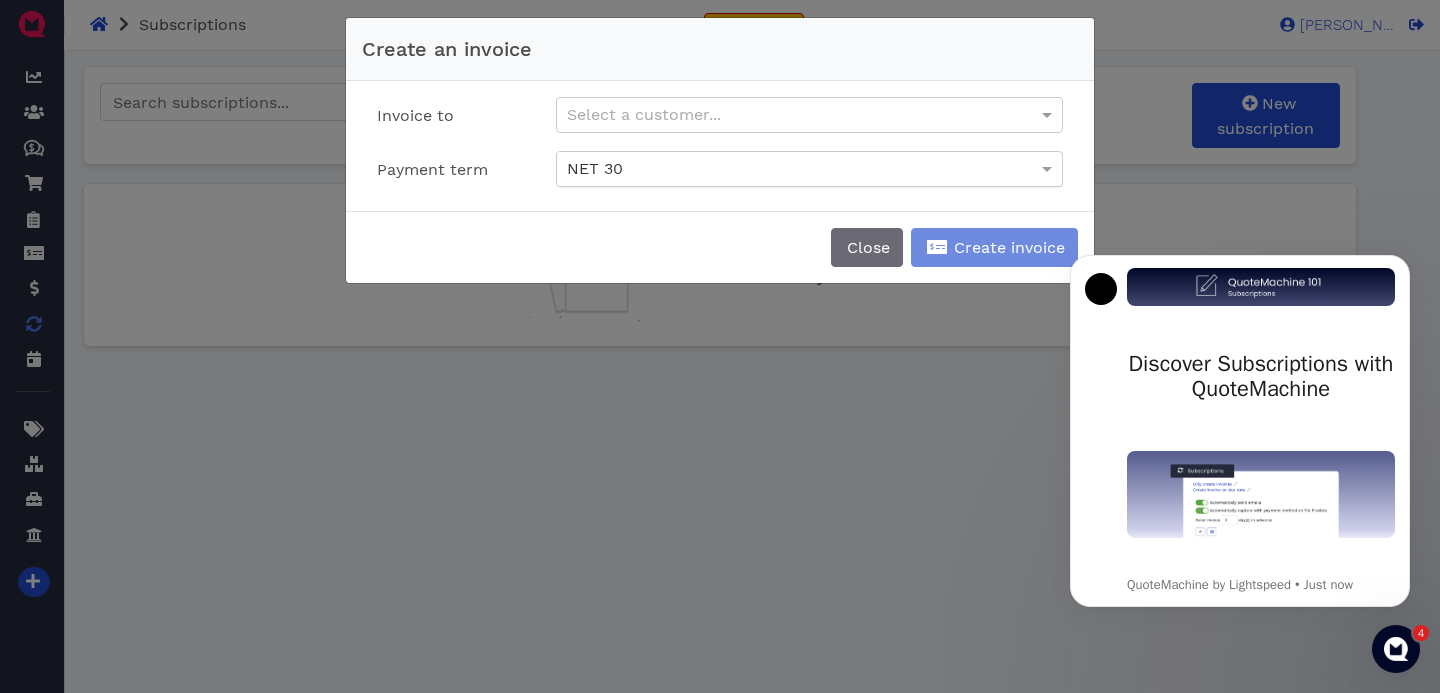 click on "NET 30" at bounding box center (809, 169) 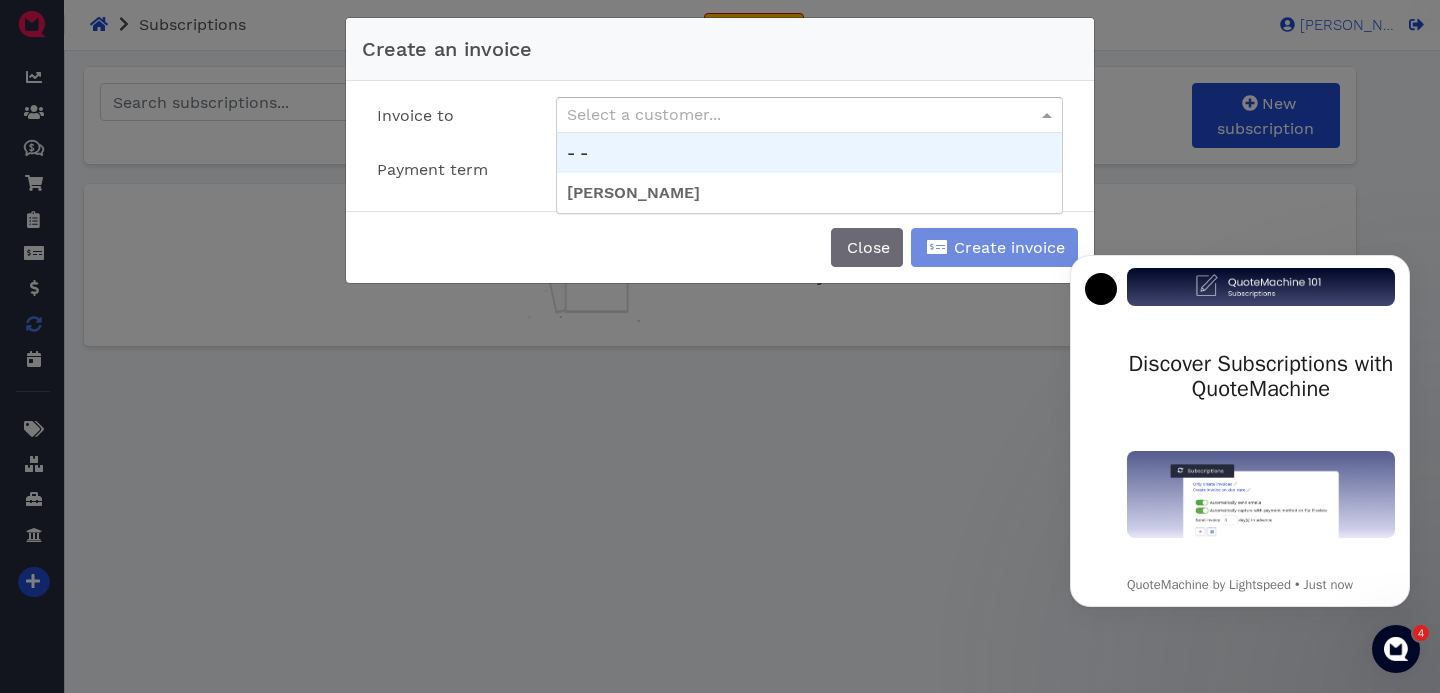 click on "Select a customer..." at bounding box center [809, 115] 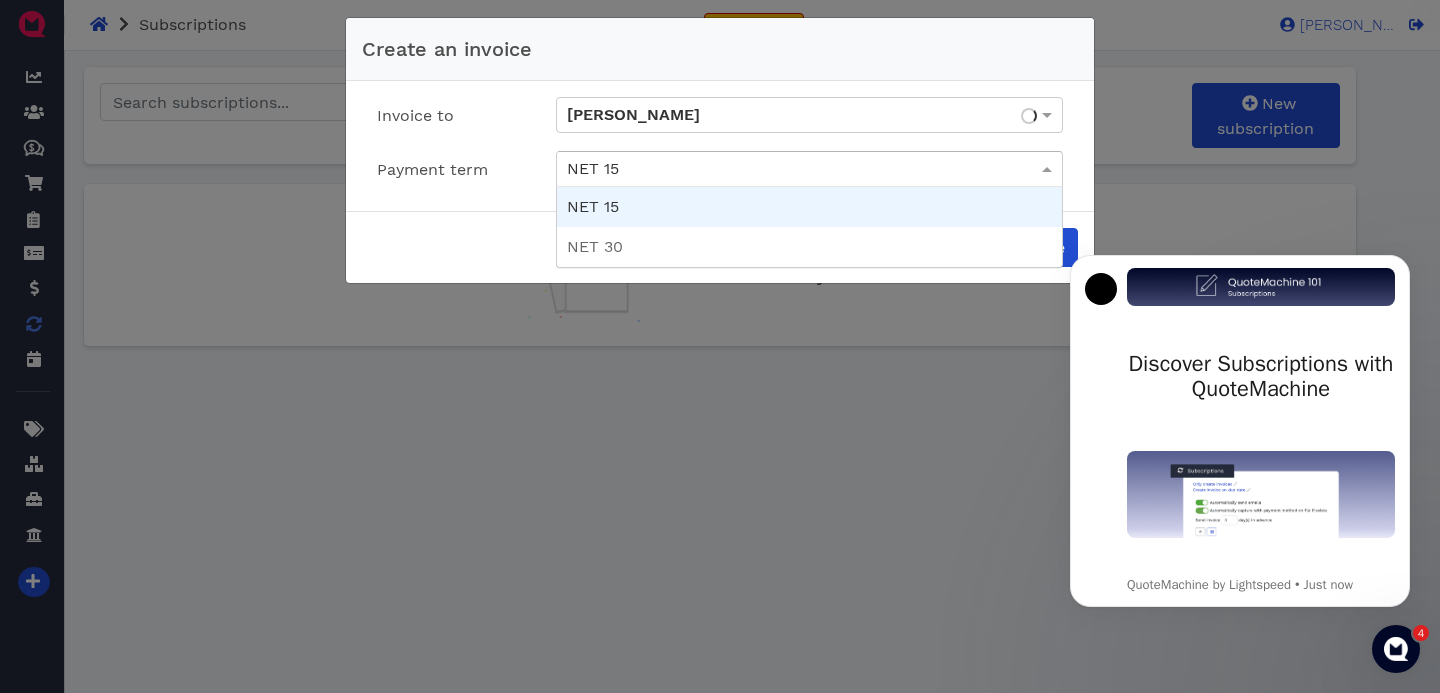 click on "NET 15" at bounding box center (809, 169) 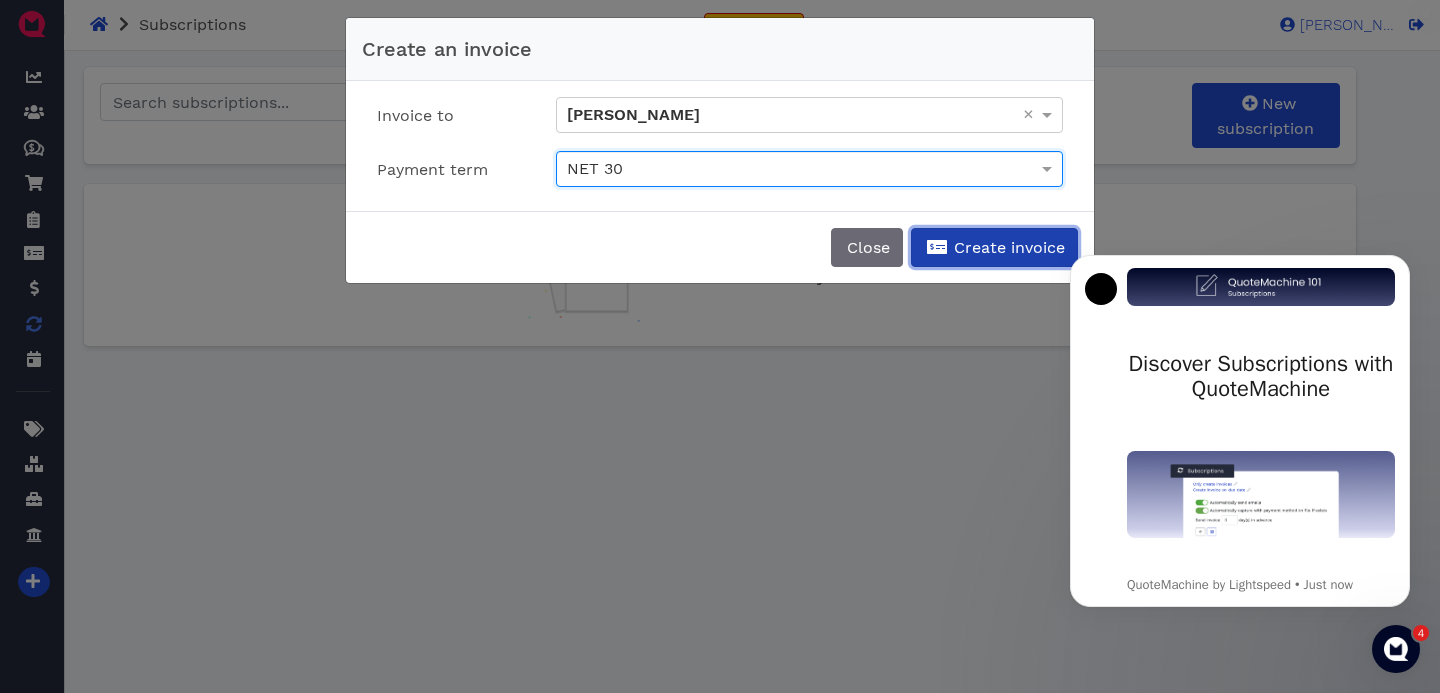click on "Create invoice" at bounding box center (1008, 247) 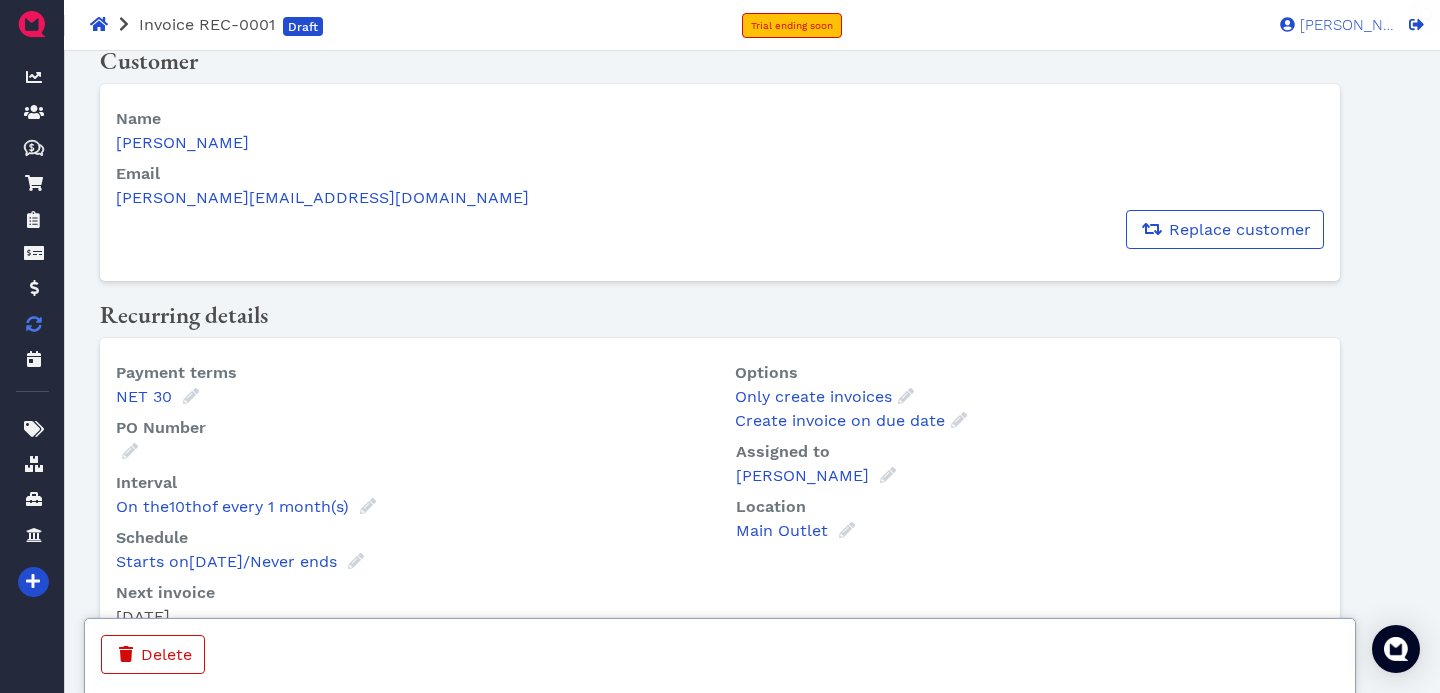 scroll, scrollTop: 24, scrollLeft: 0, axis: vertical 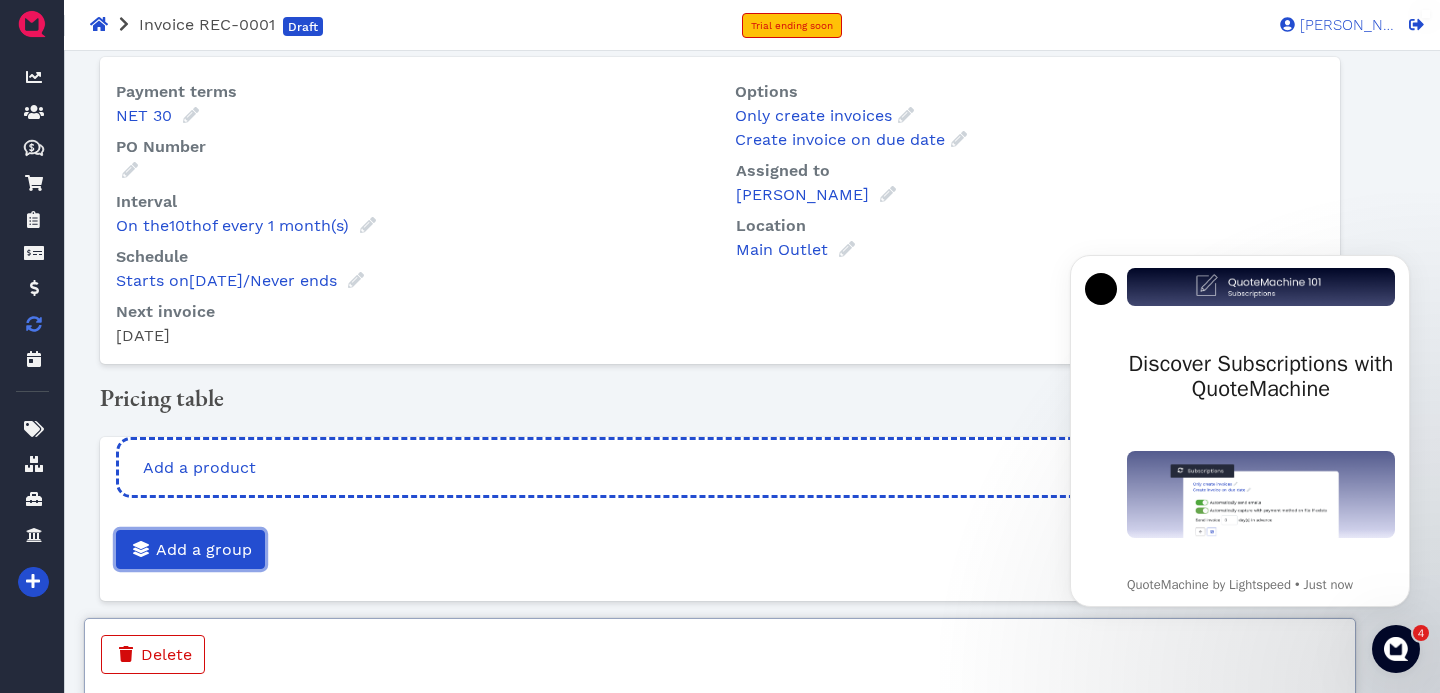 click on "Add a group" at bounding box center [202, 549] 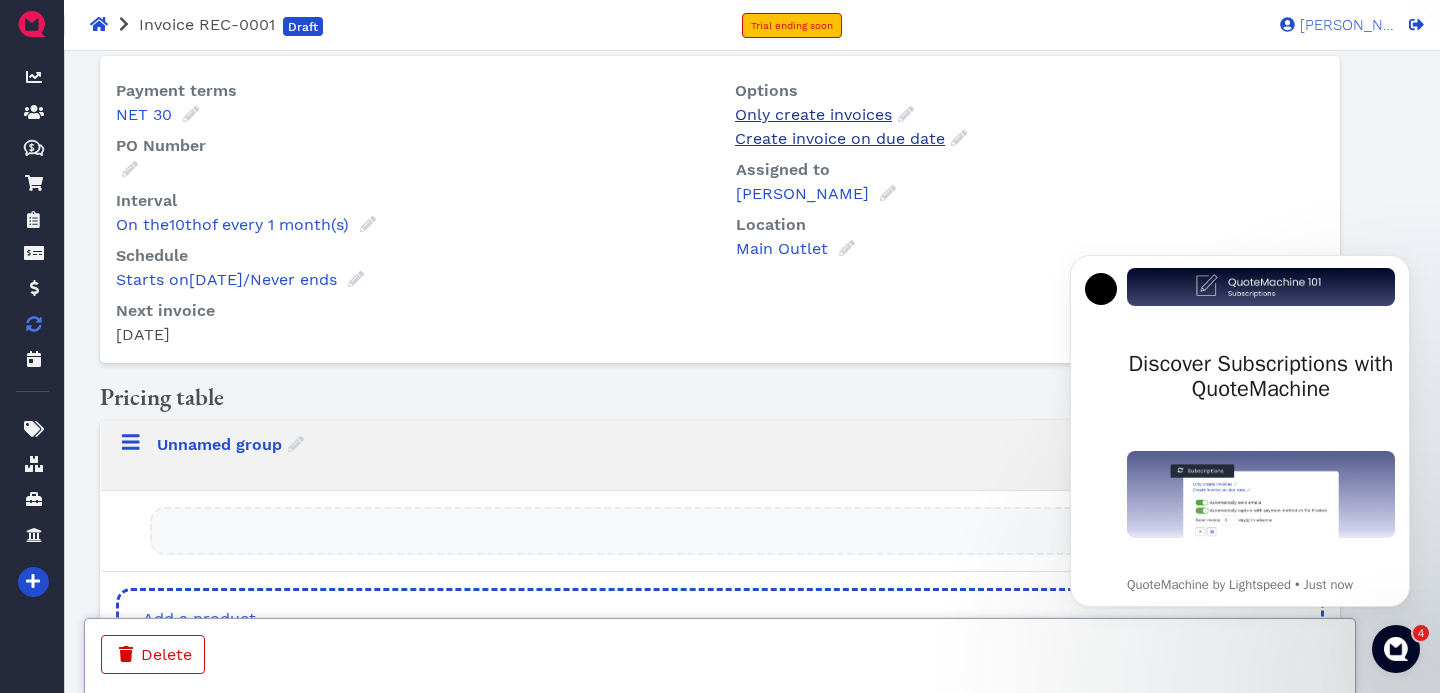 scroll, scrollTop: 0, scrollLeft: 0, axis: both 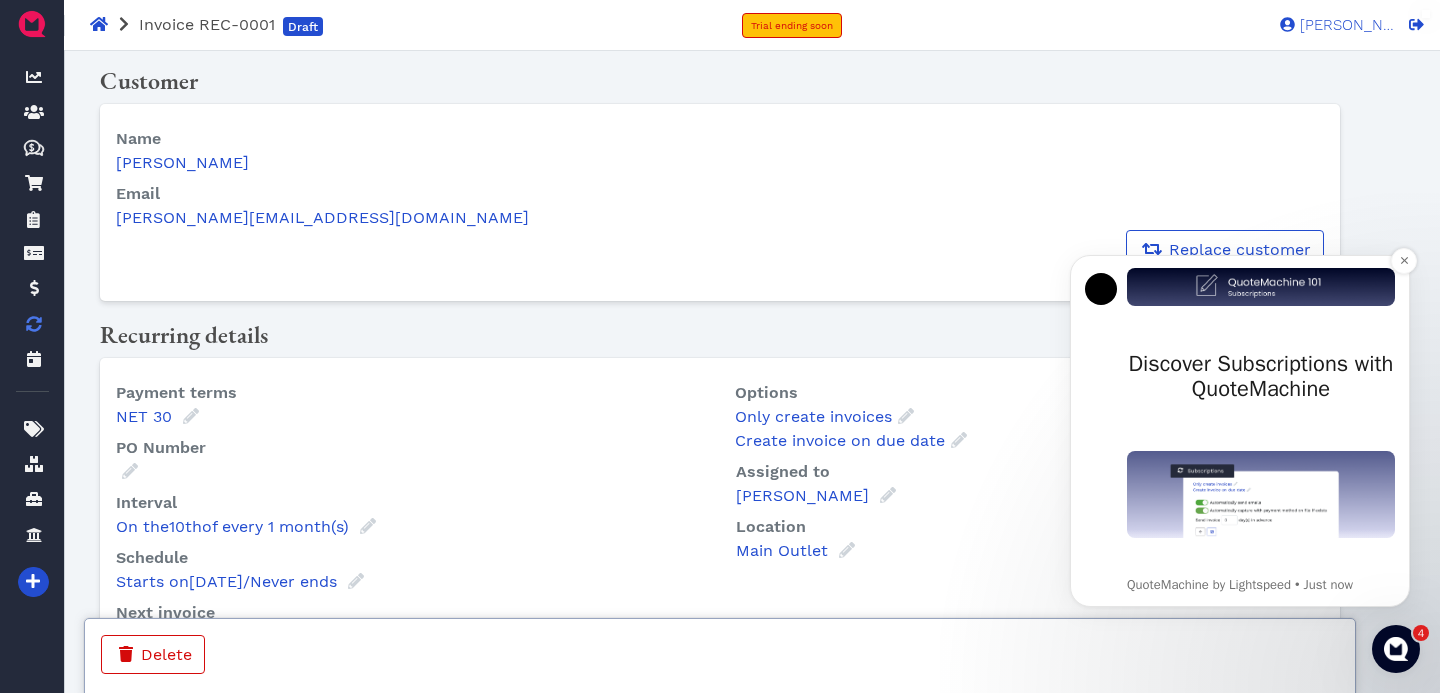 click at bounding box center (1101, 289) 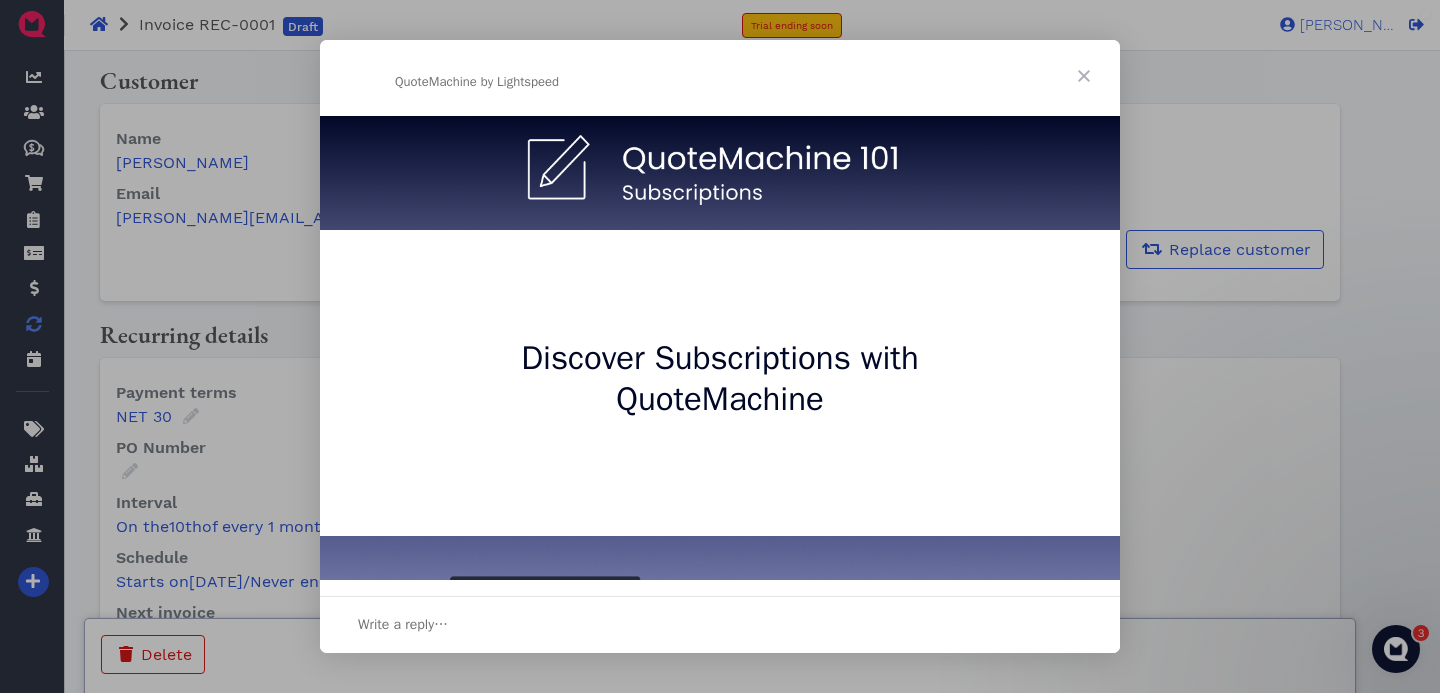 scroll, scrollTop: 0, scrollLeft: 0, axis: both 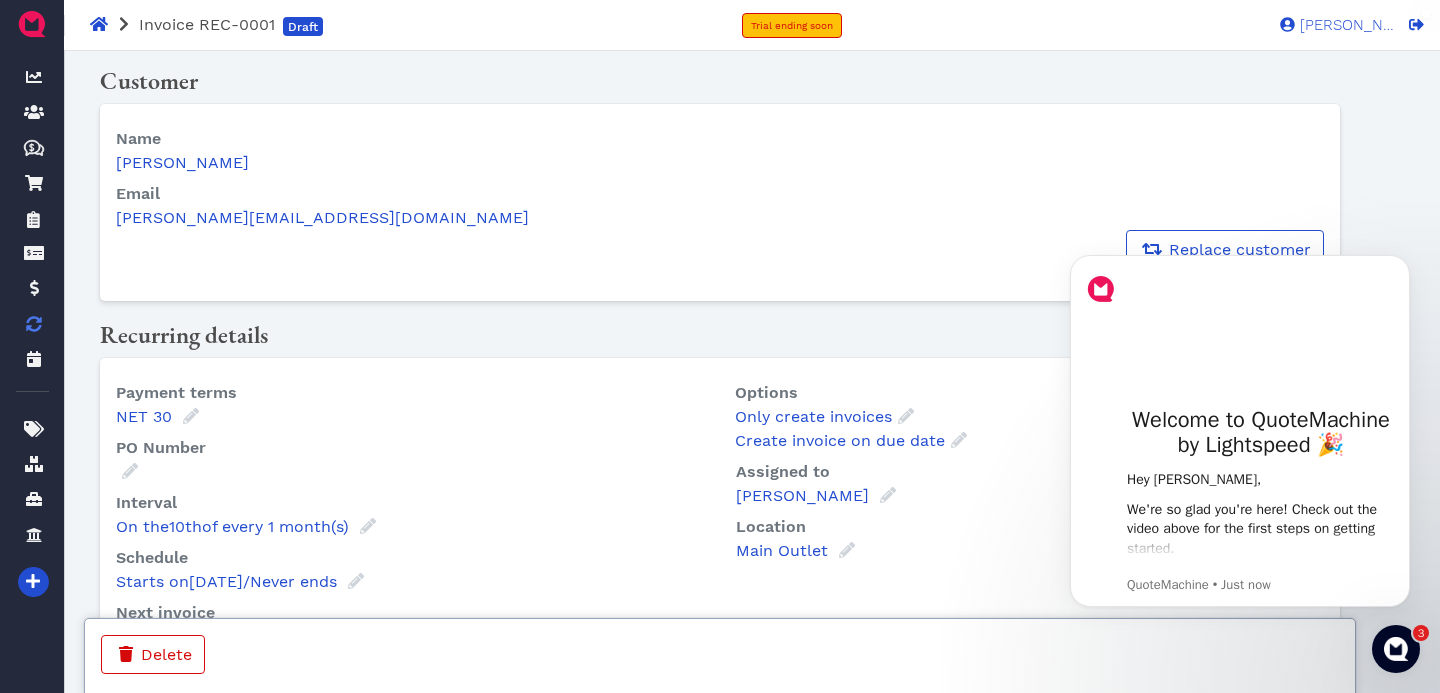 click at bounding box center [1396, 649] 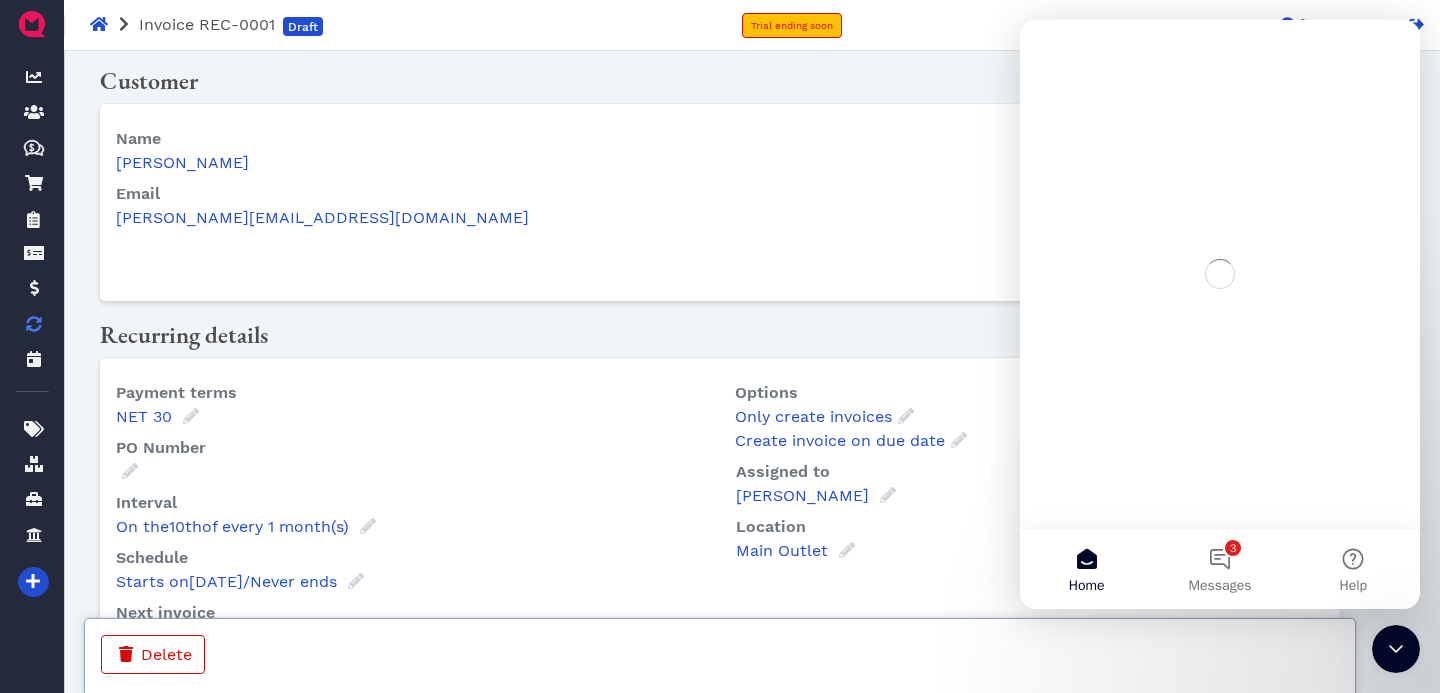 scroll, scrollTop: 0, scrollLeft: 0, axis: both 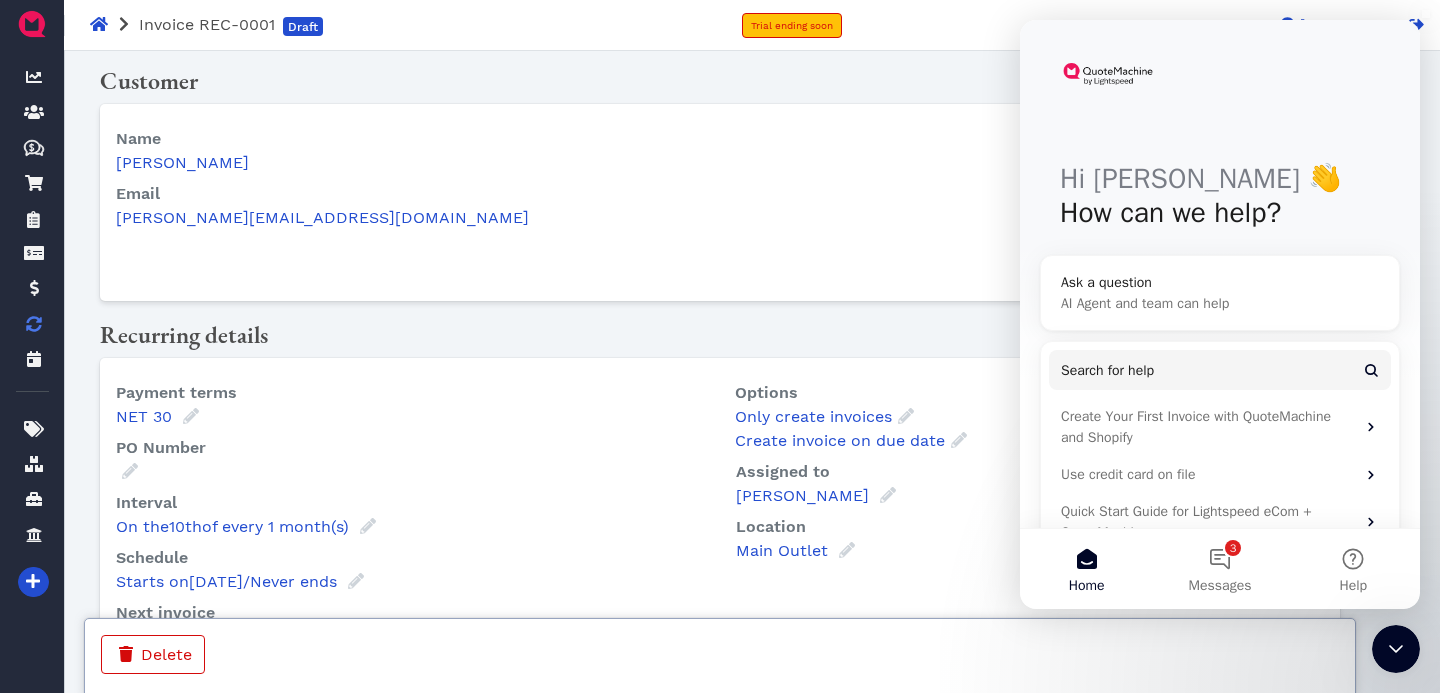 click 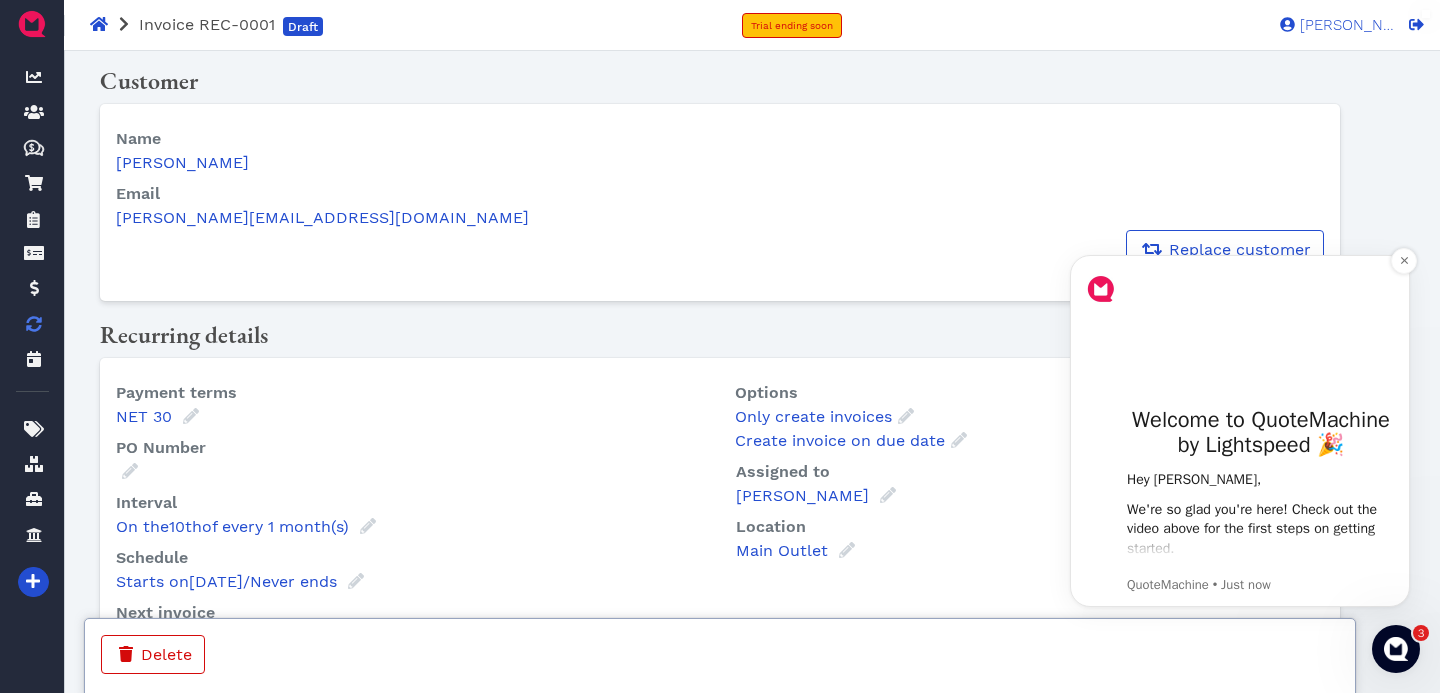 scroll, scrollTop: 0, scrollLeft: 0, axis: both 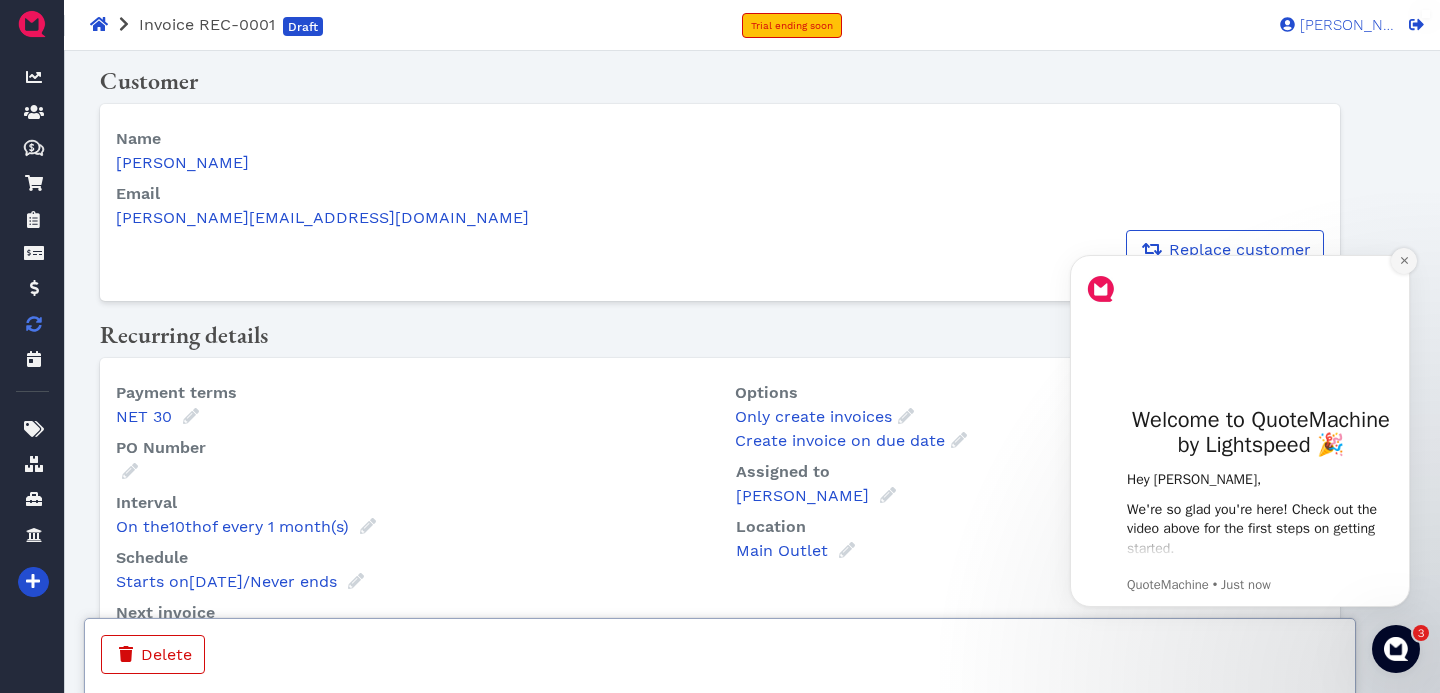 click at bounding box center [1404, 261] 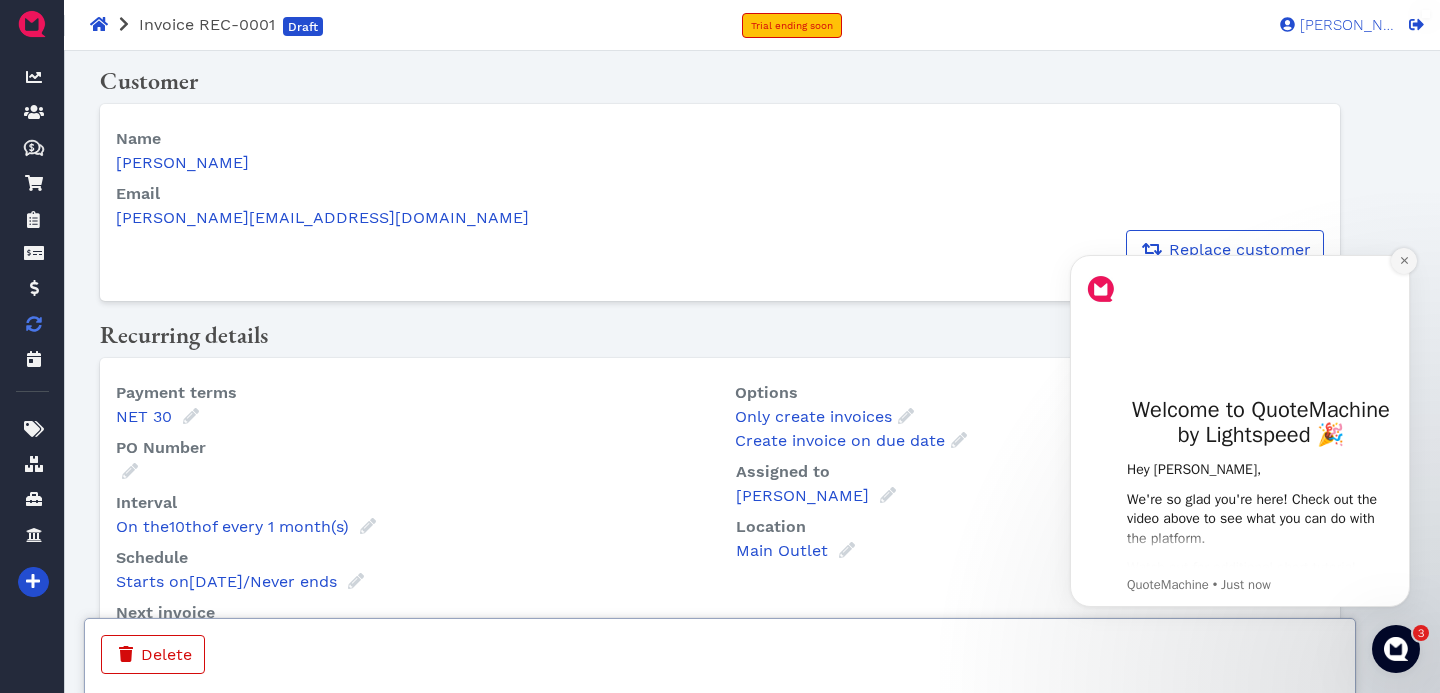 click 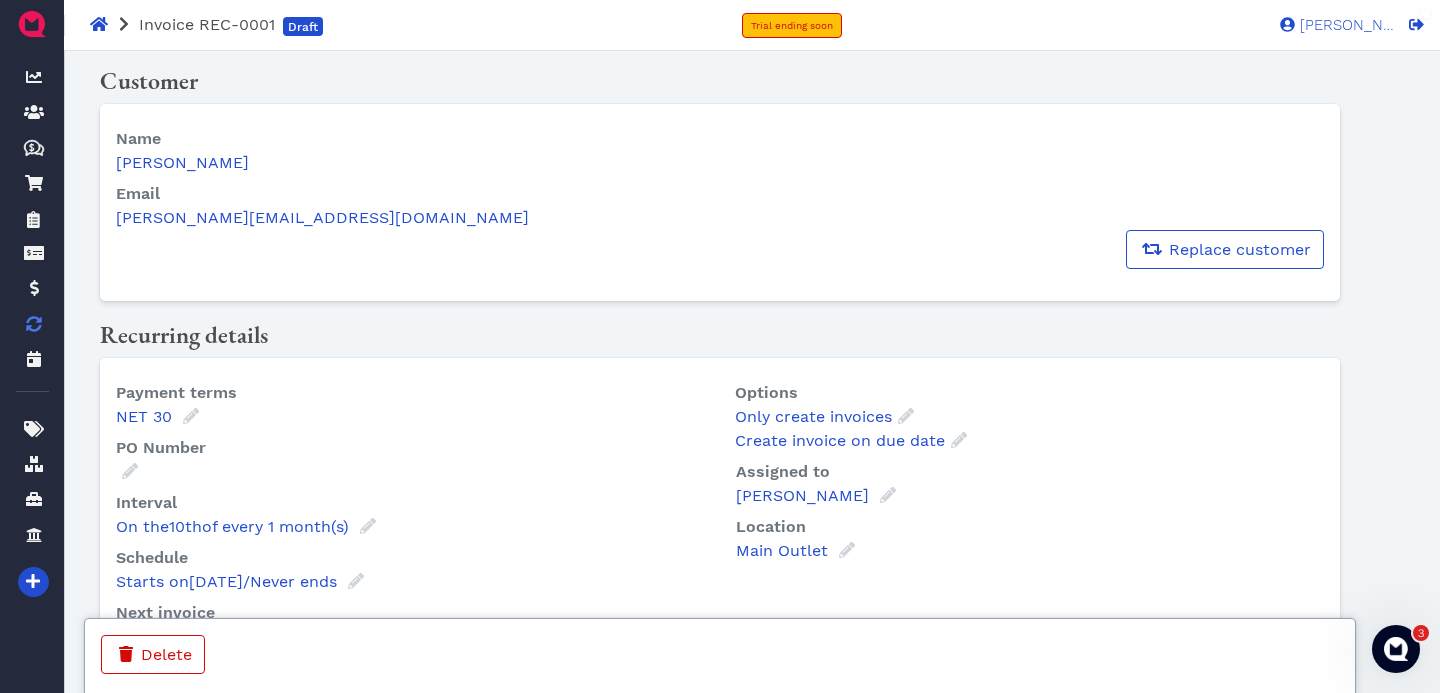 scroll, scrollTop: 256, scrollLeft: 0, axis: vertical 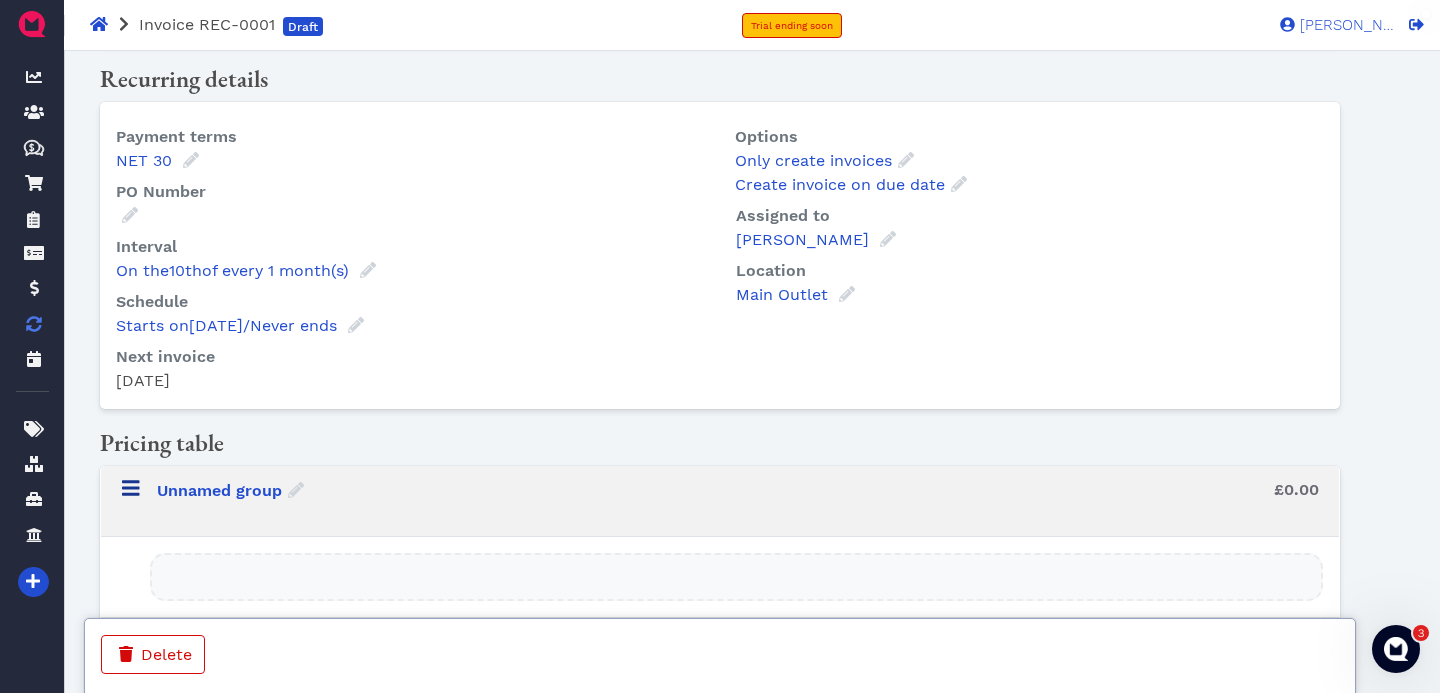 click 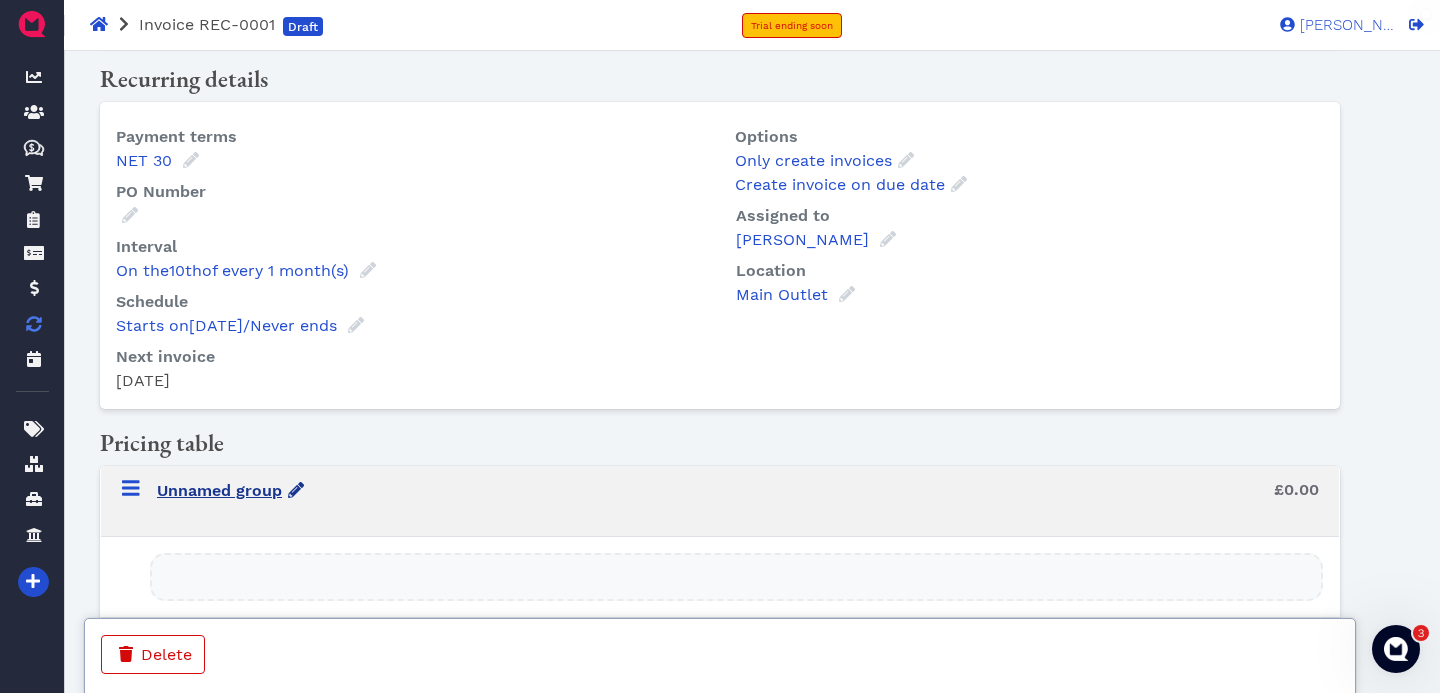 click on "Unnamed group" at bounding box center [219, 490] 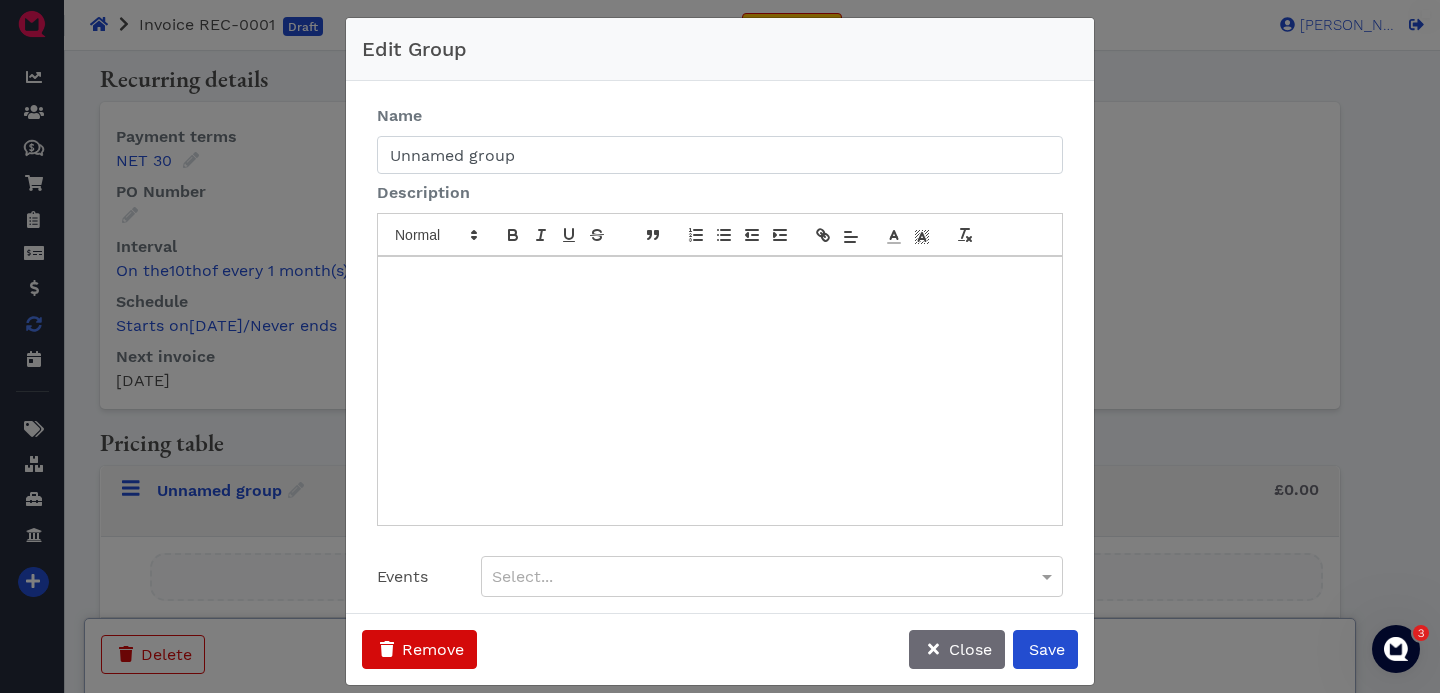 click at bounding box center (720, 391) 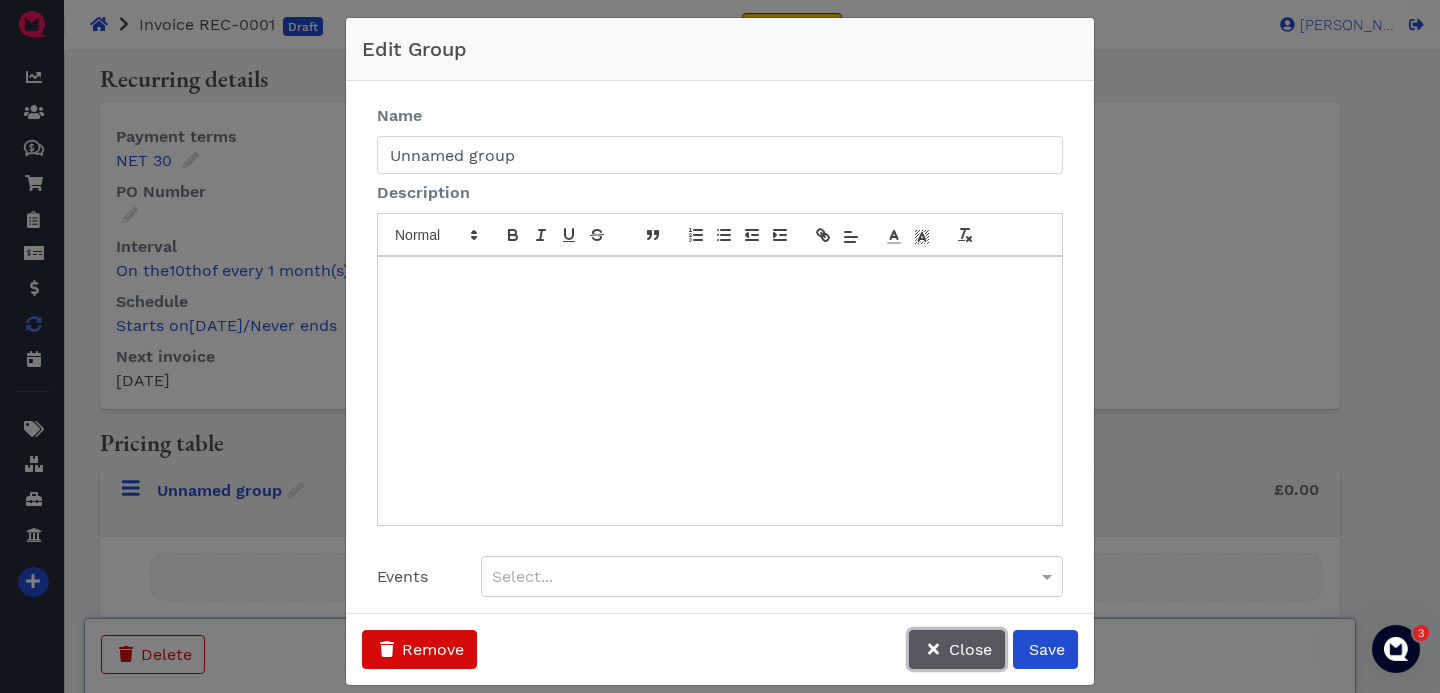 click on "Close" at bounding box center [957, 649] 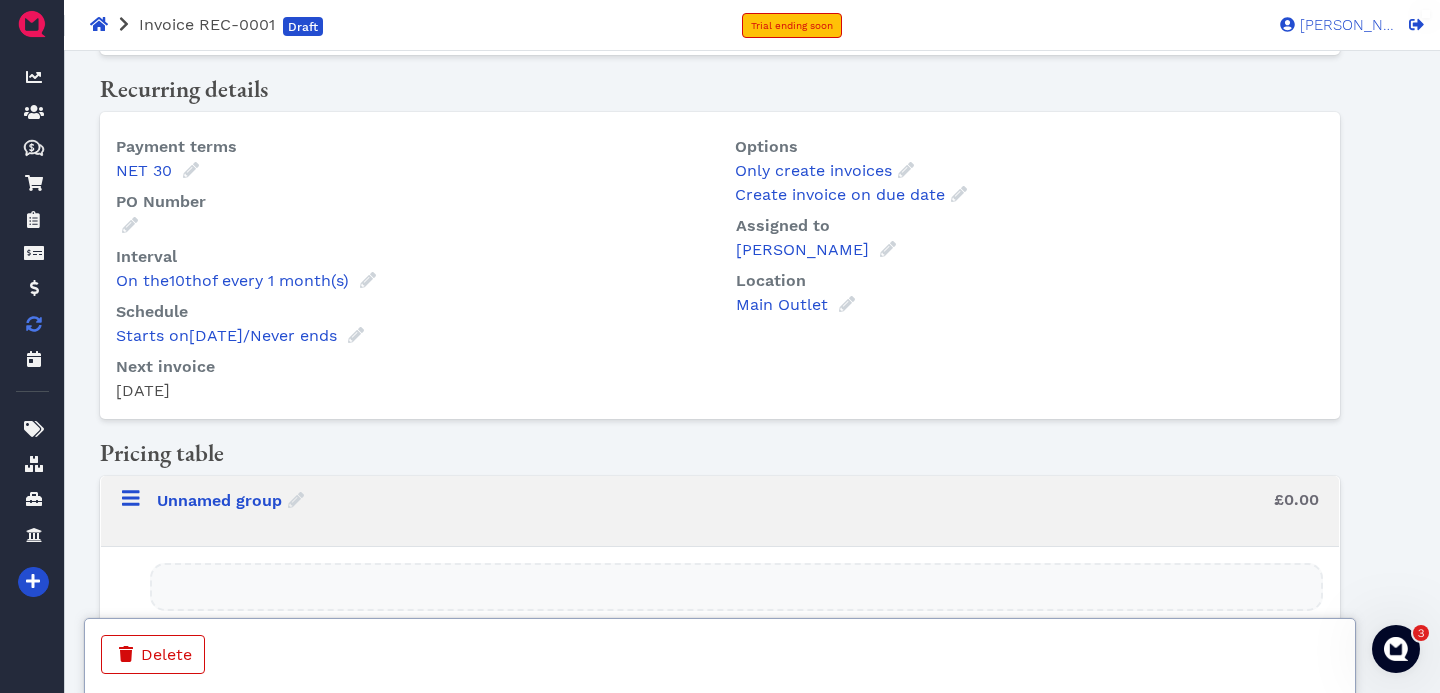 scroll, scrollTop: 454, scrollLeft: 0, axis: vertical 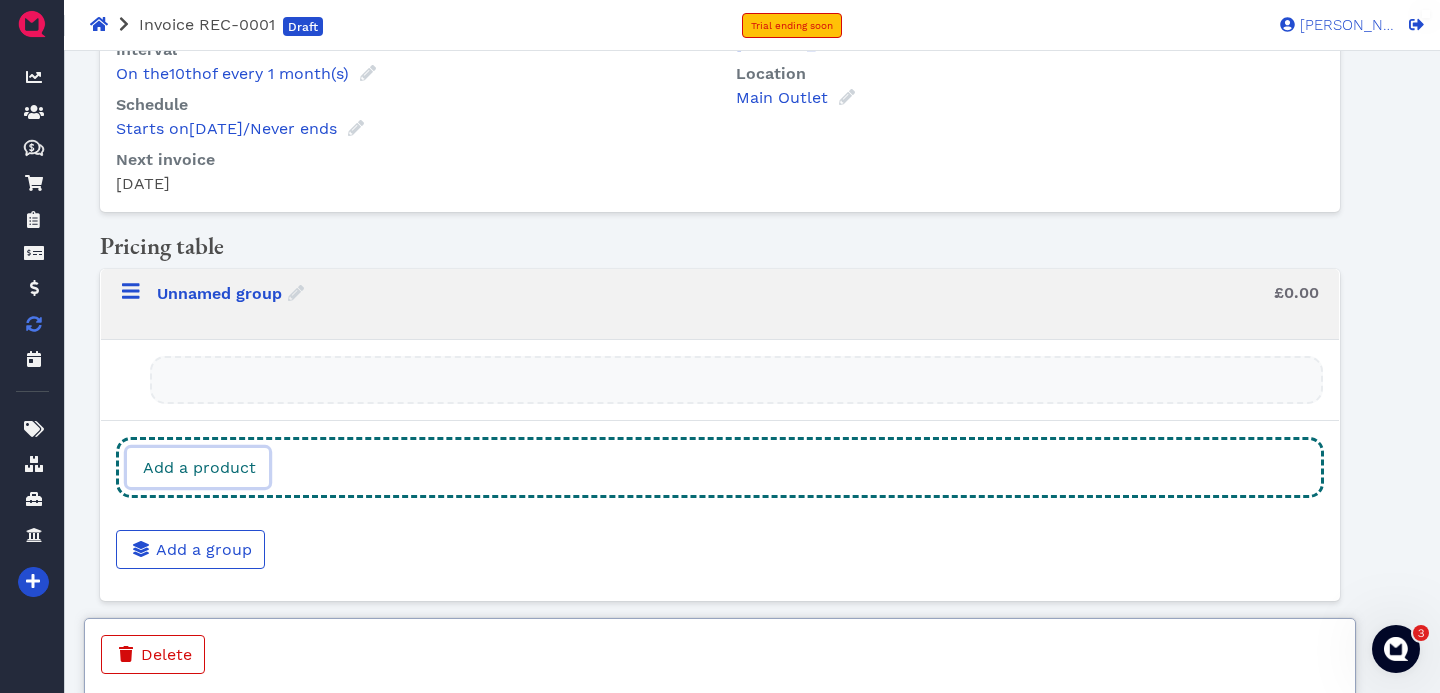 click on "Add a product" at bounding box center [198, 467] 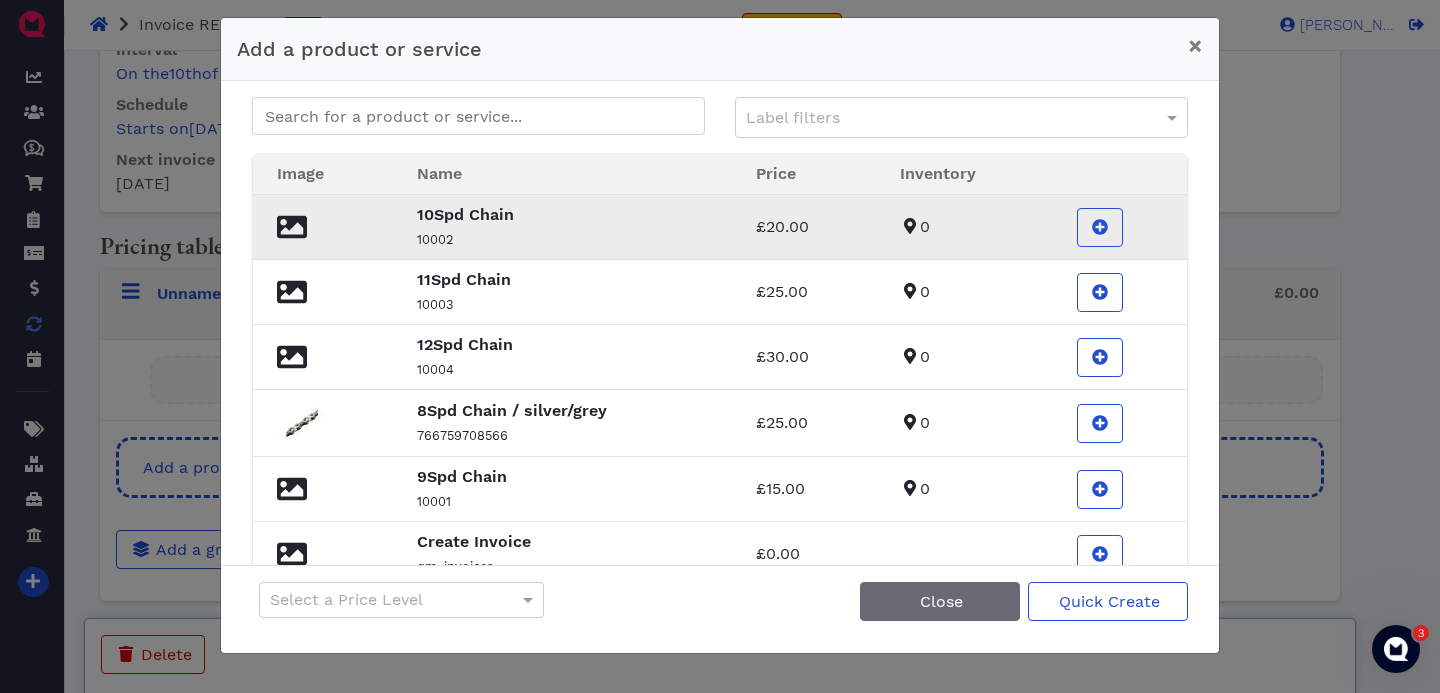 click on "10Spd Chain" at bounding box center [465, 214] 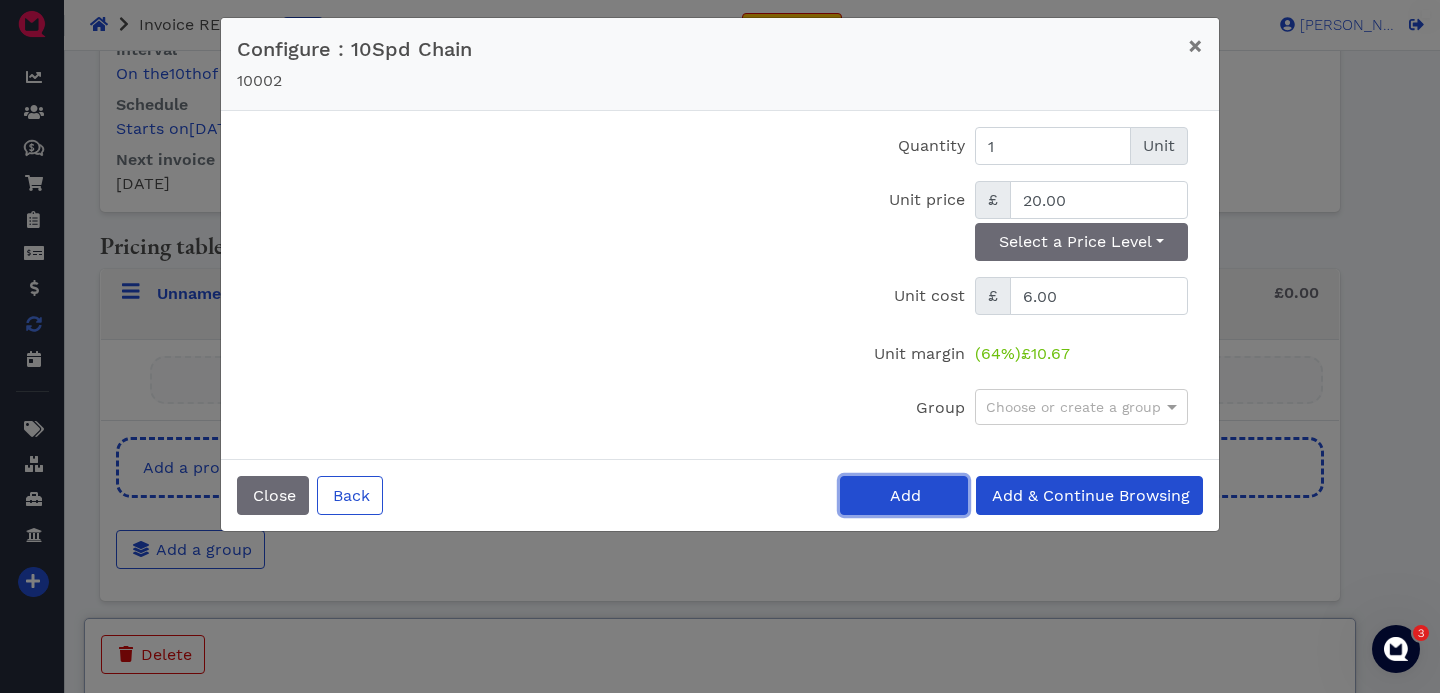click on "Add" at bounding box center (904, 495) 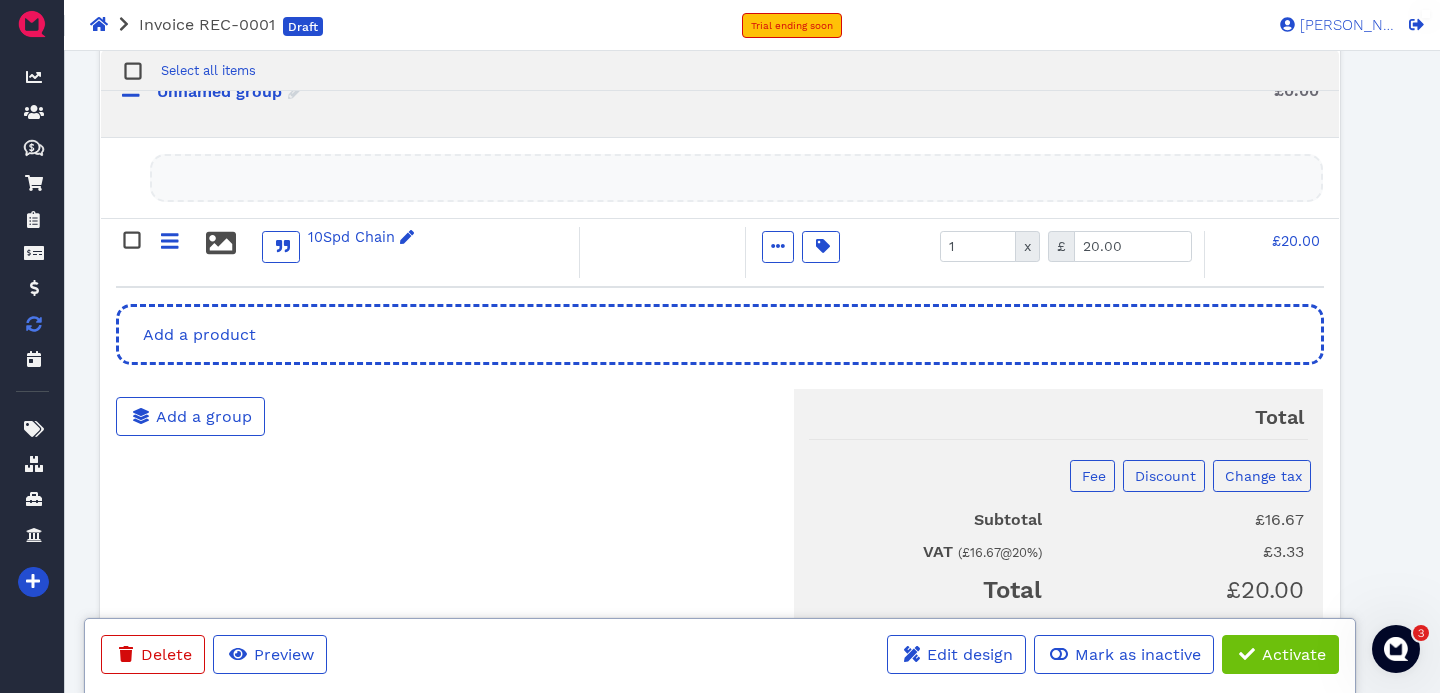 scroll, scrollTop: 809, scrollLeft: 0, axis: vertical 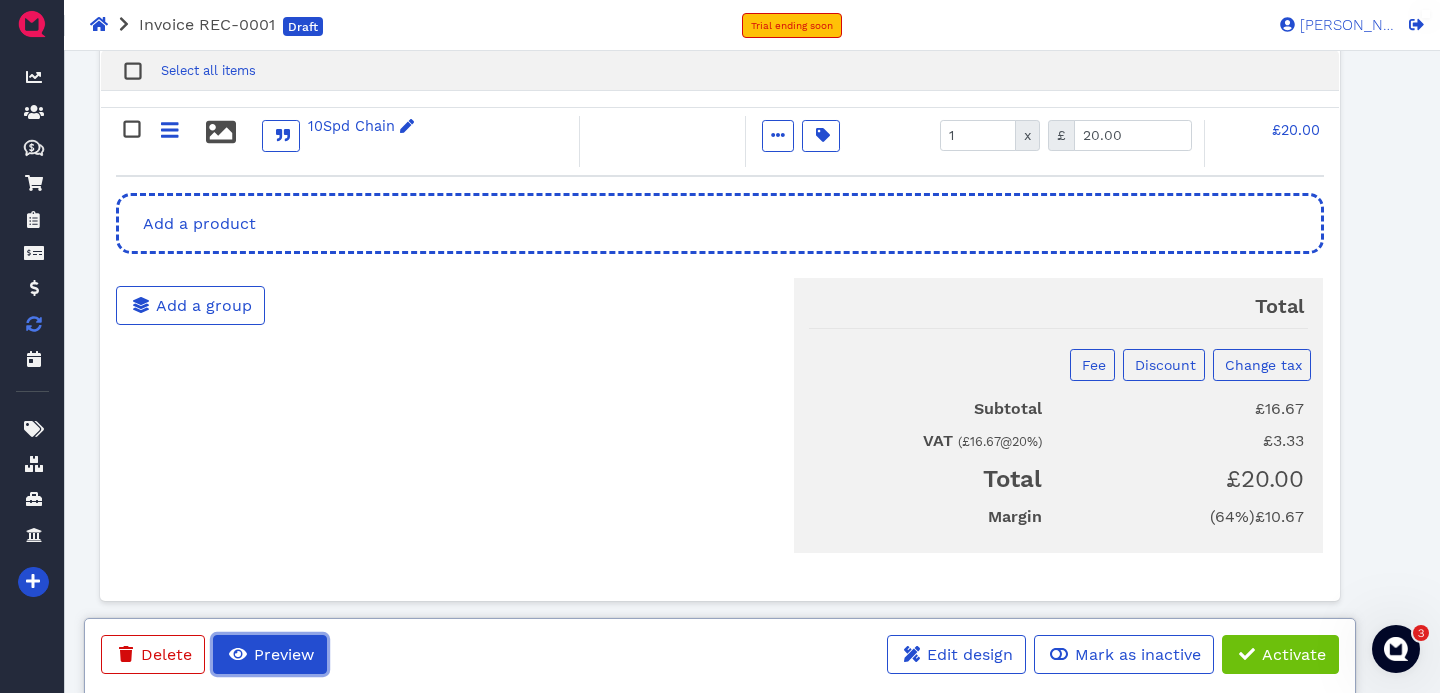 click on "Preview" at bounding box center (282, 654) 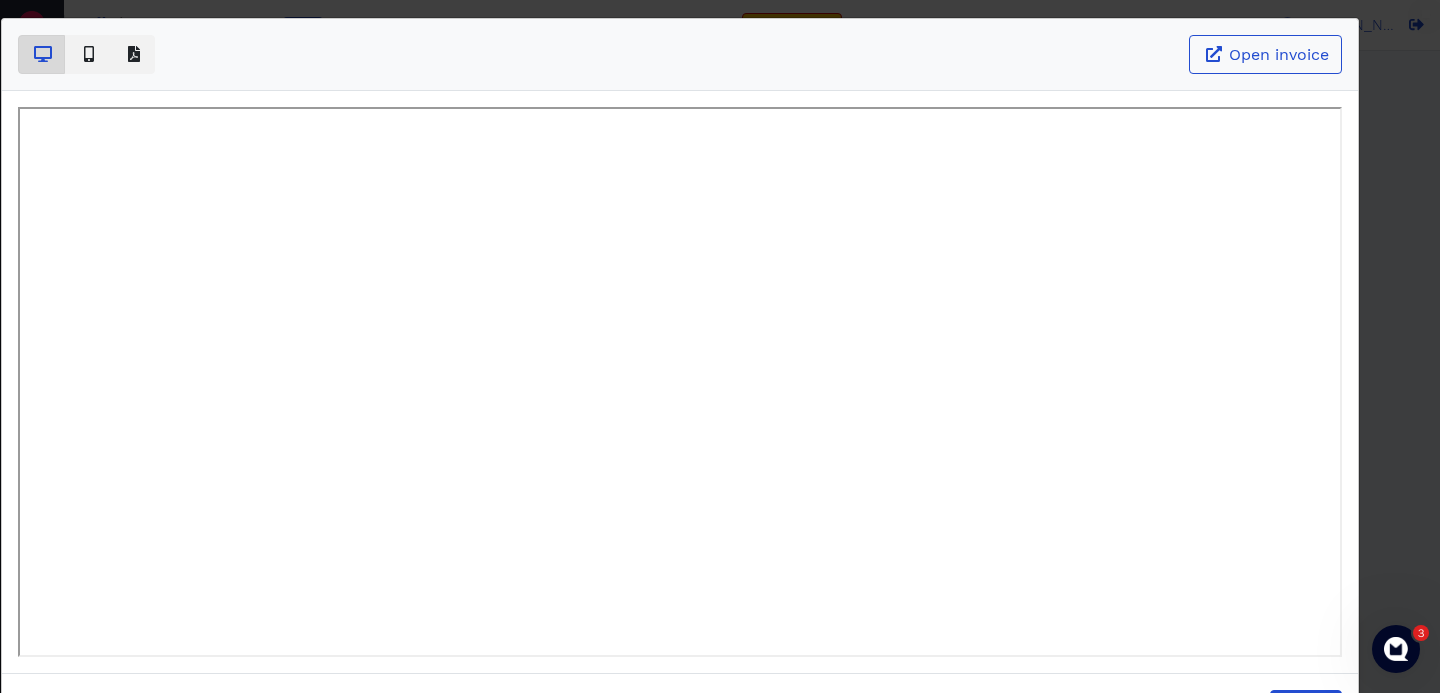 scroll, scrollTop: 33, scrollLeft: 0, axis: vertical 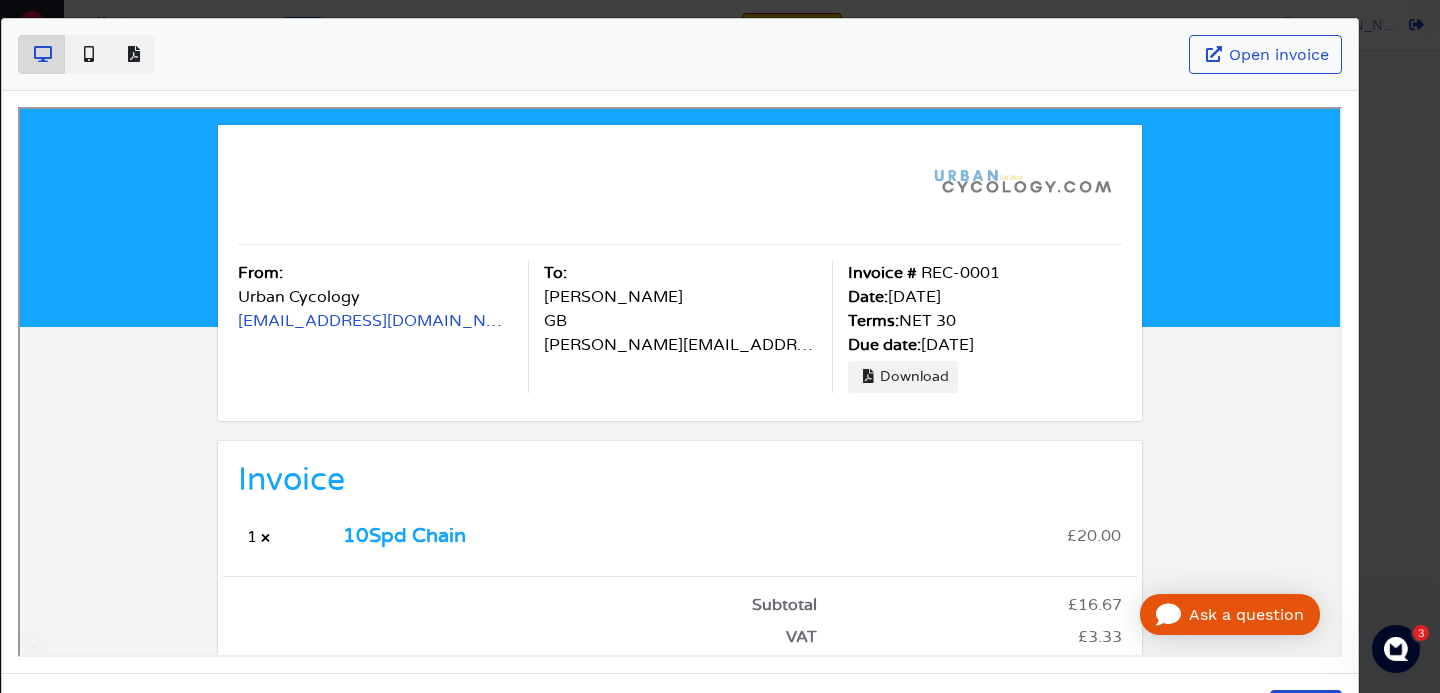 click on "Open invoice Close" at bounding box center [720, 346] 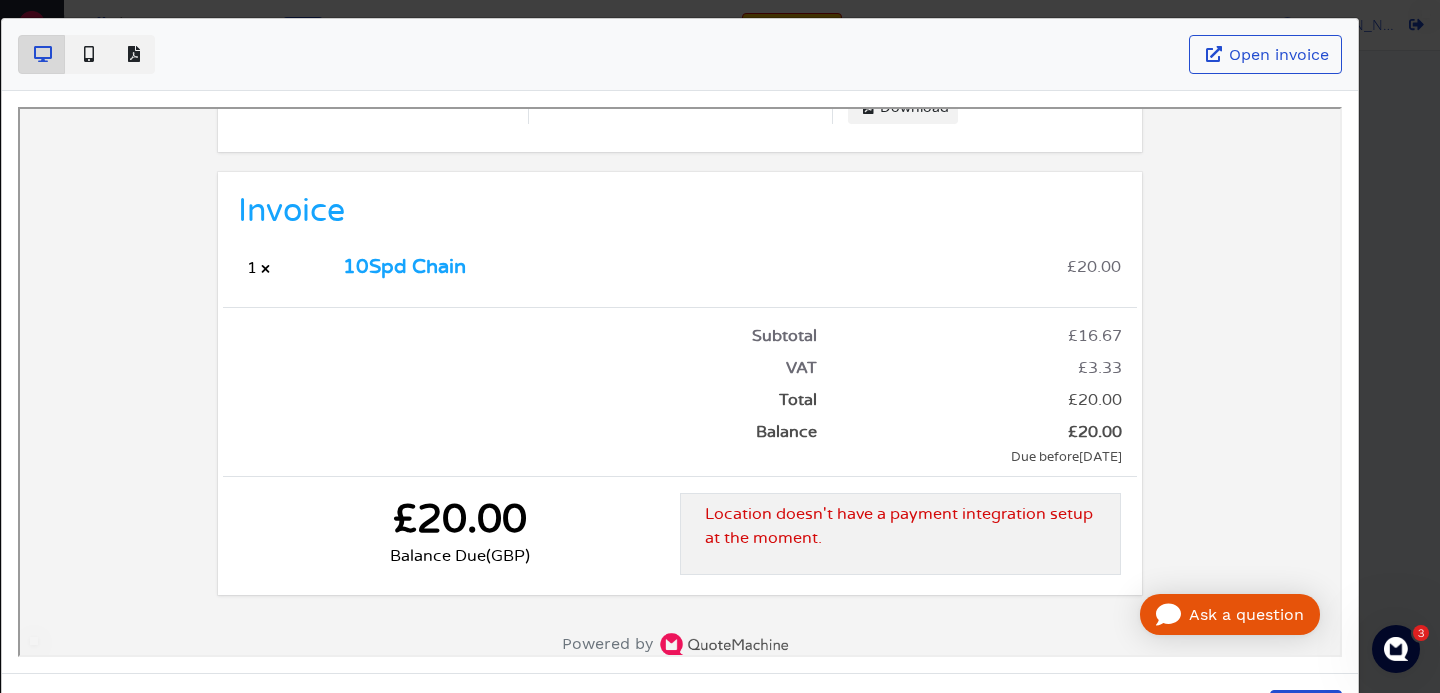 scroll, scrollTop: 319, scrollLeft: 0, axis: vertical 